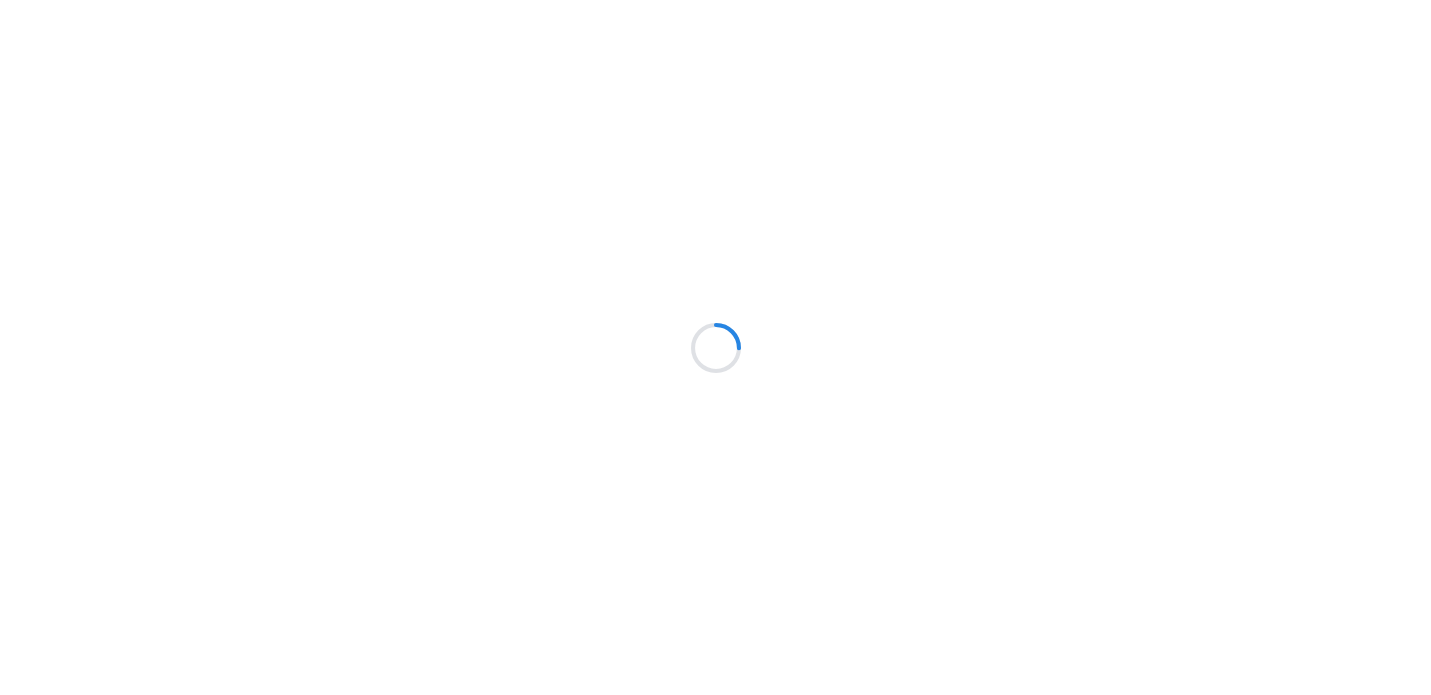scroll, scrollTop: 0, scrollLeft: 0, axis: both 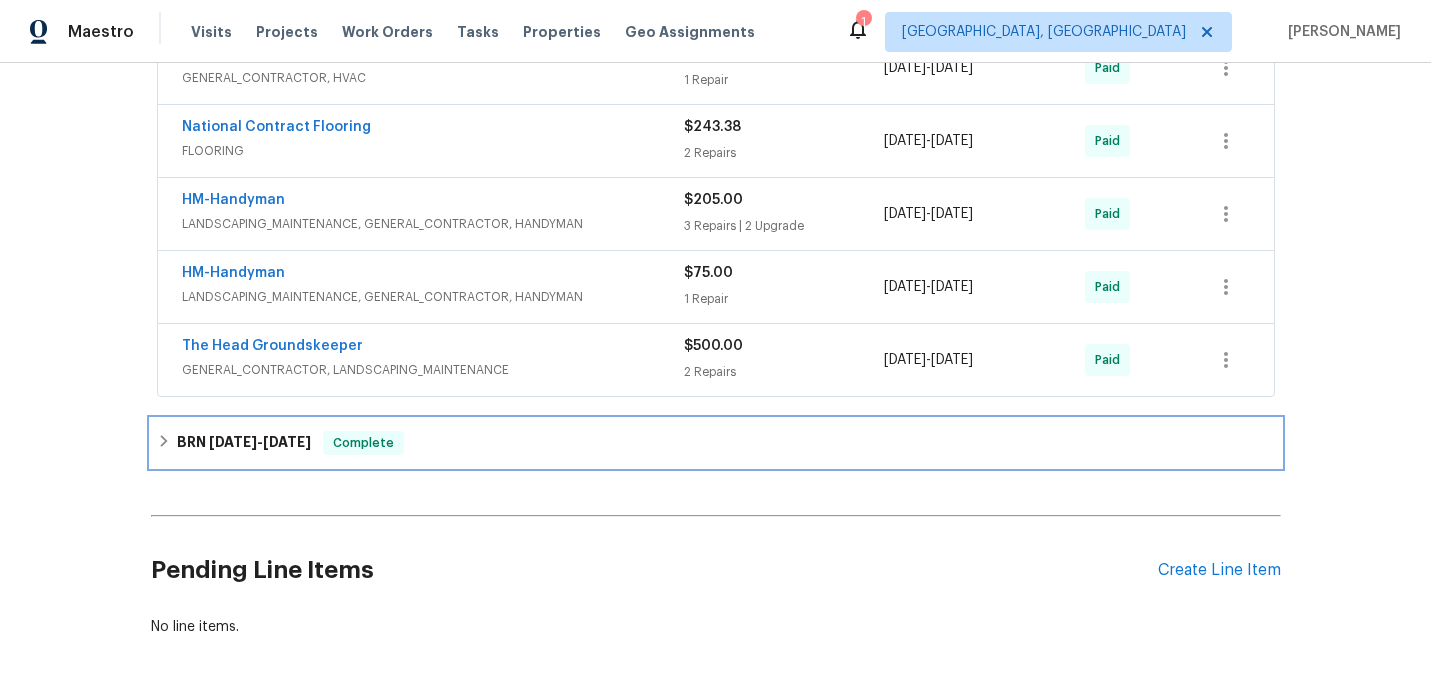 click on "[DATE]" at bounding box center [287, 442] 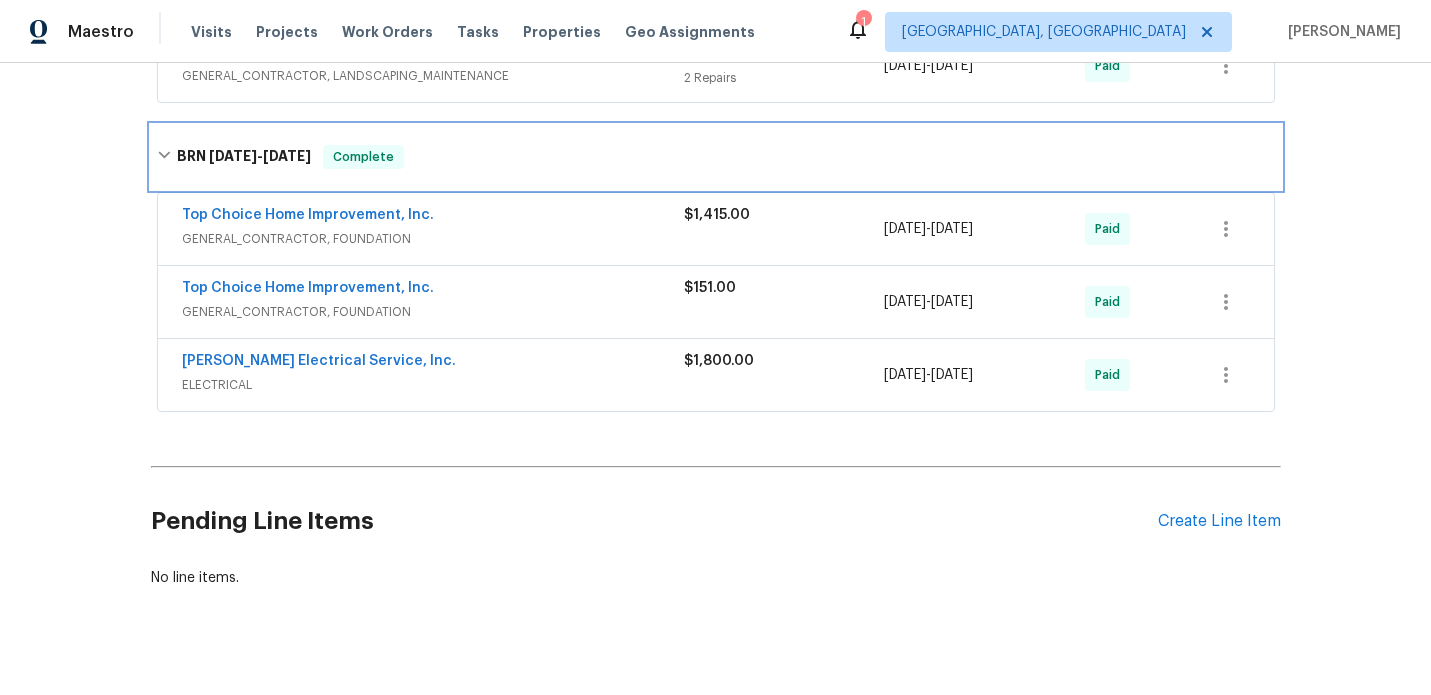 scroll, scrollTop: 1299, scrollLeft: 0, axis: vertical 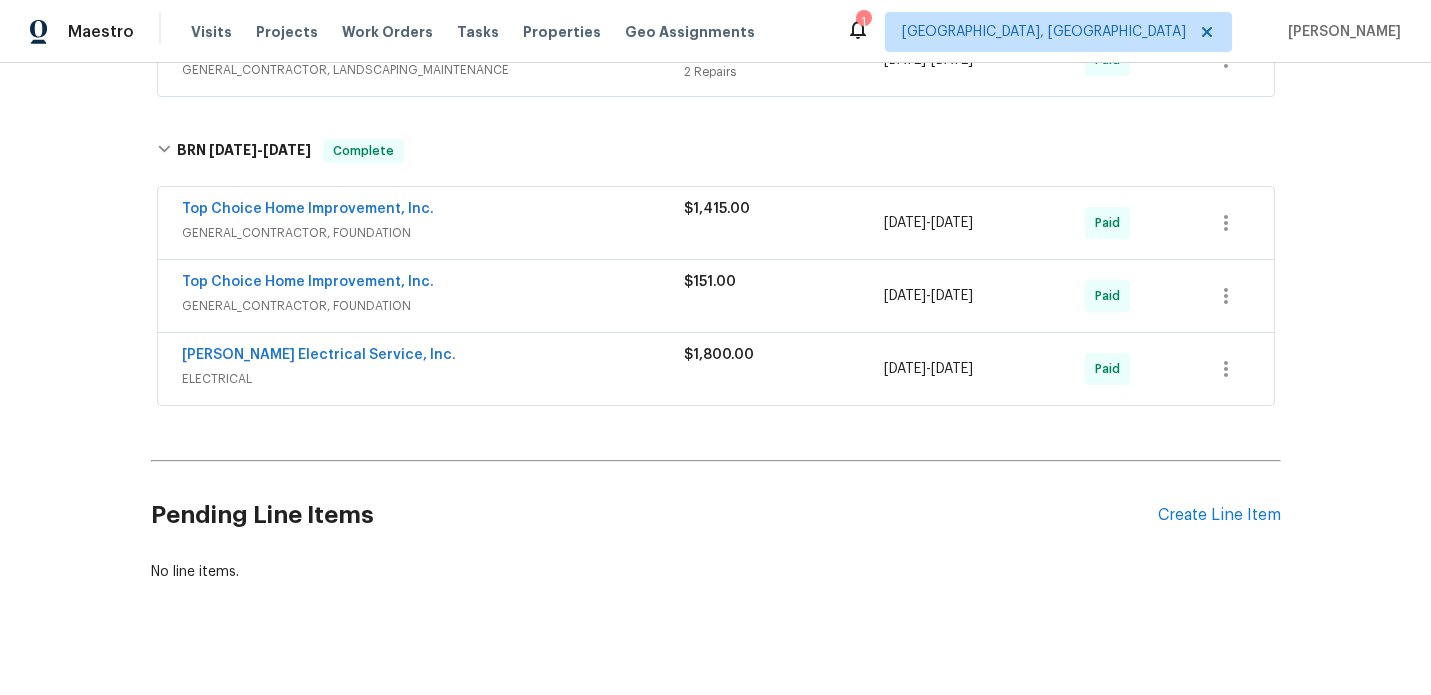 click on "[PERSON_NAME] Electrical Service, Inc." at bounding box center [433, 357] 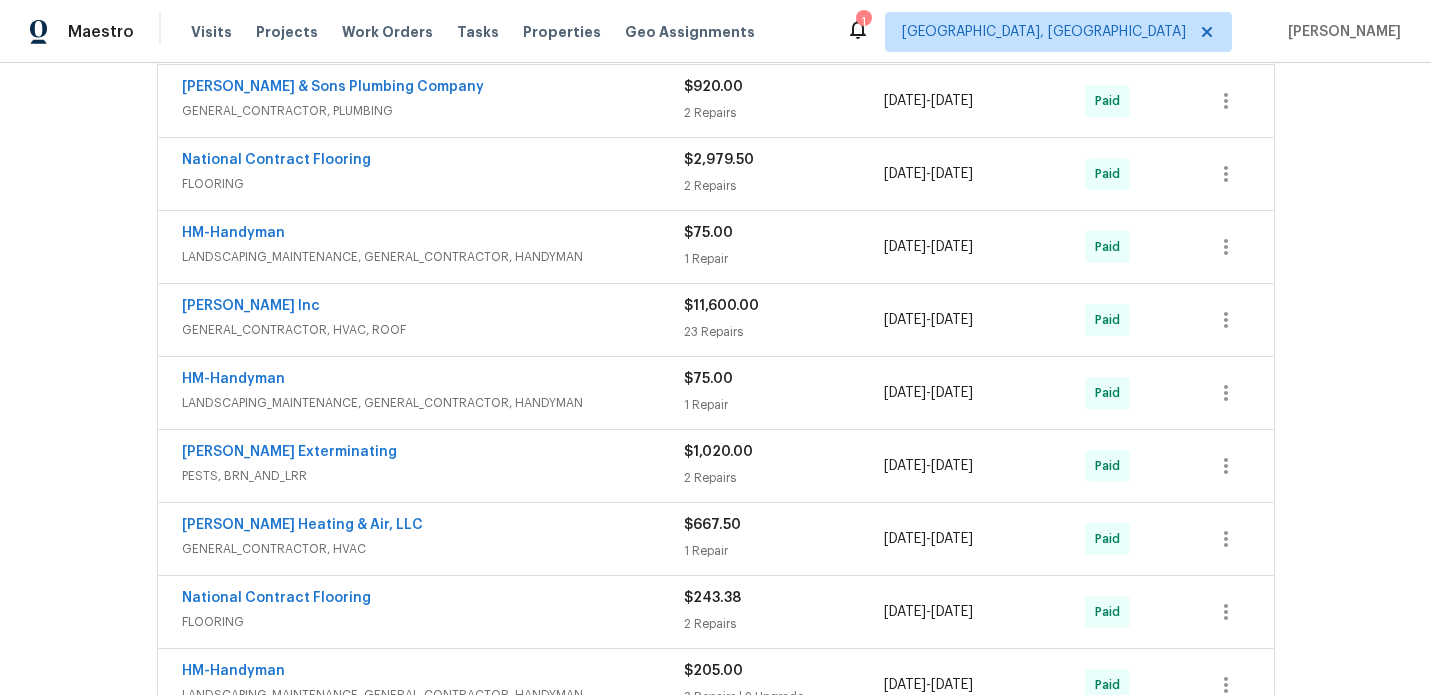scroll, scrollTop: 521, scrollLeft: 0, axis: vertical 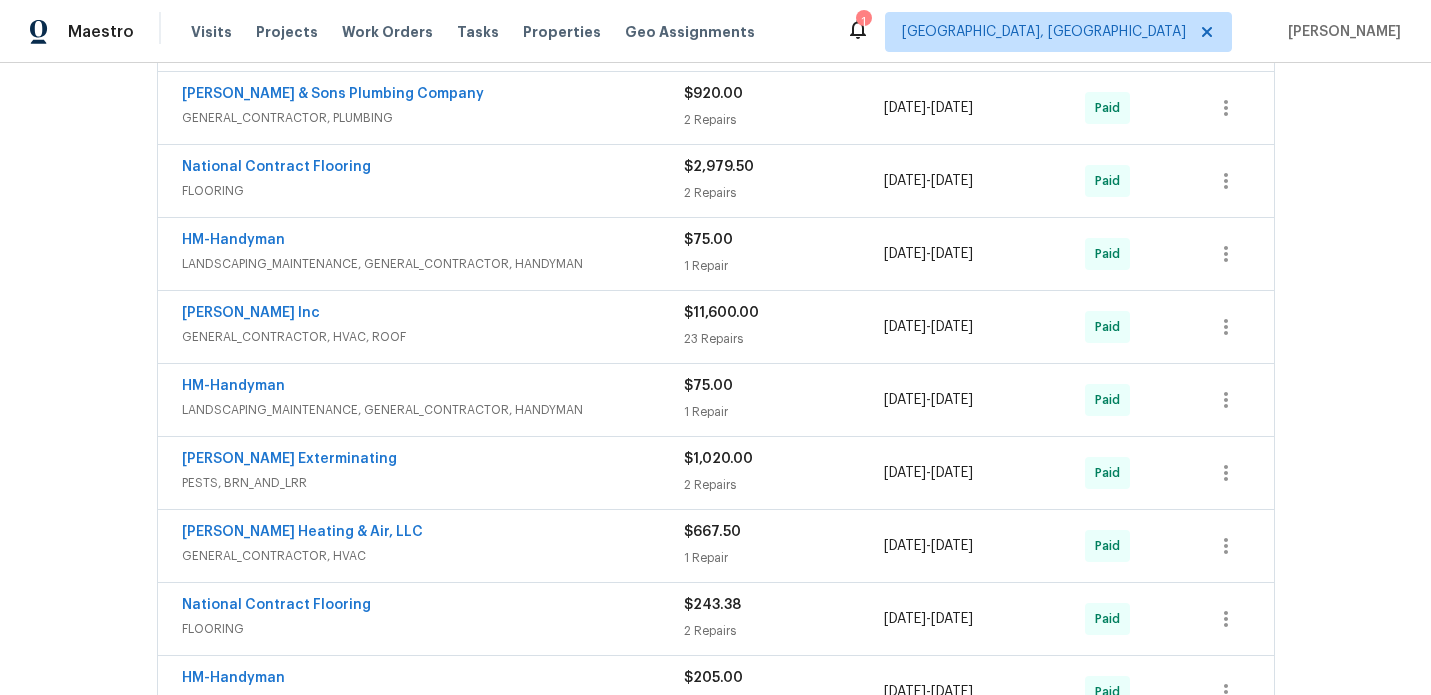click on "GENERAL_CONTRACTOR, HVAC, ROOF" at bounding box center [433, 337] 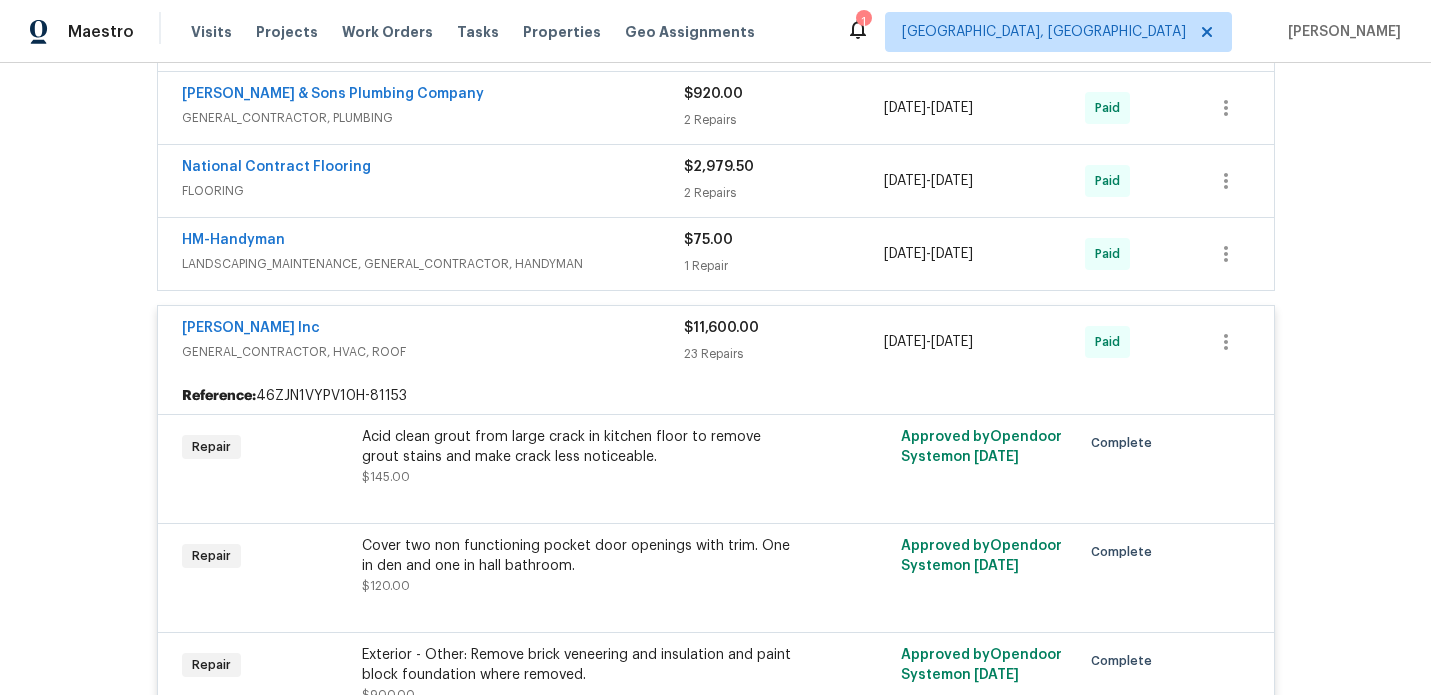 click on "GENERAL_CONTRACTOR, HVAC, ROOF" at bounding box center [433, 352] 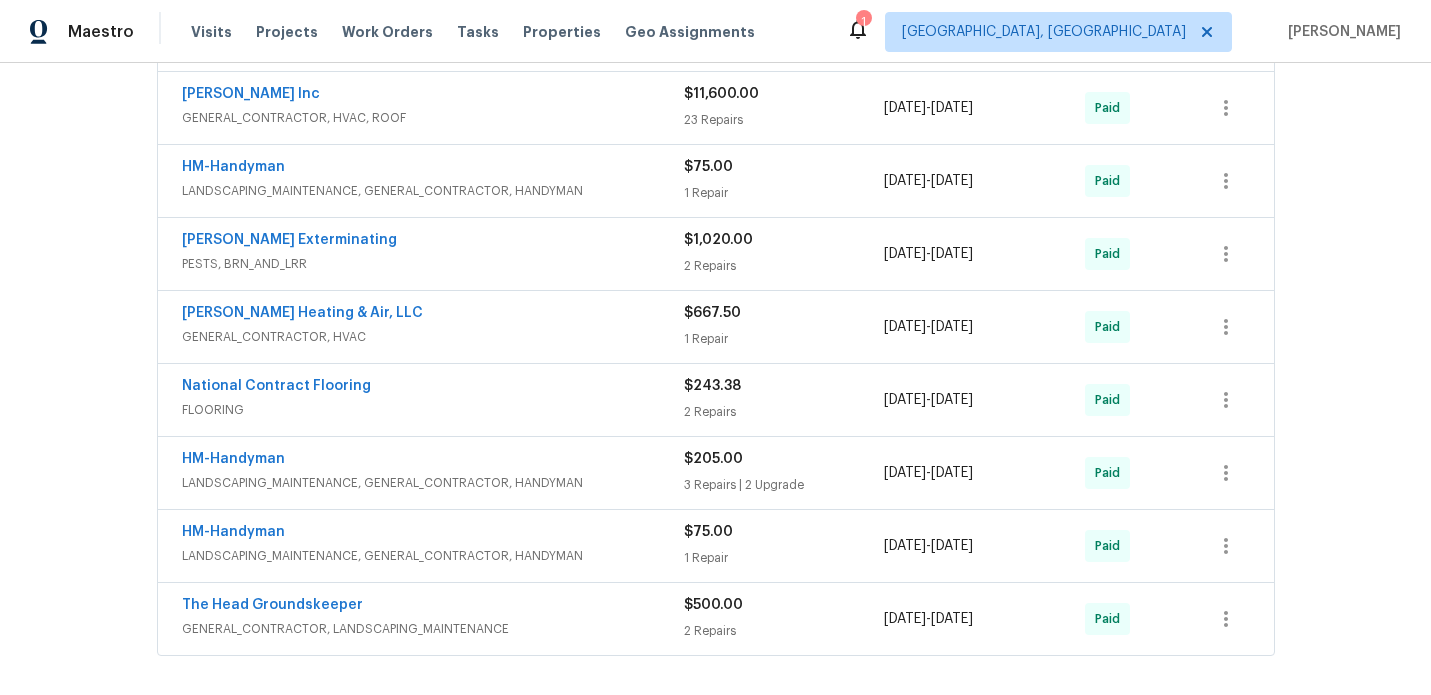 scroll, scrollTop: 744, scrollLeft: 0, axis: vertical 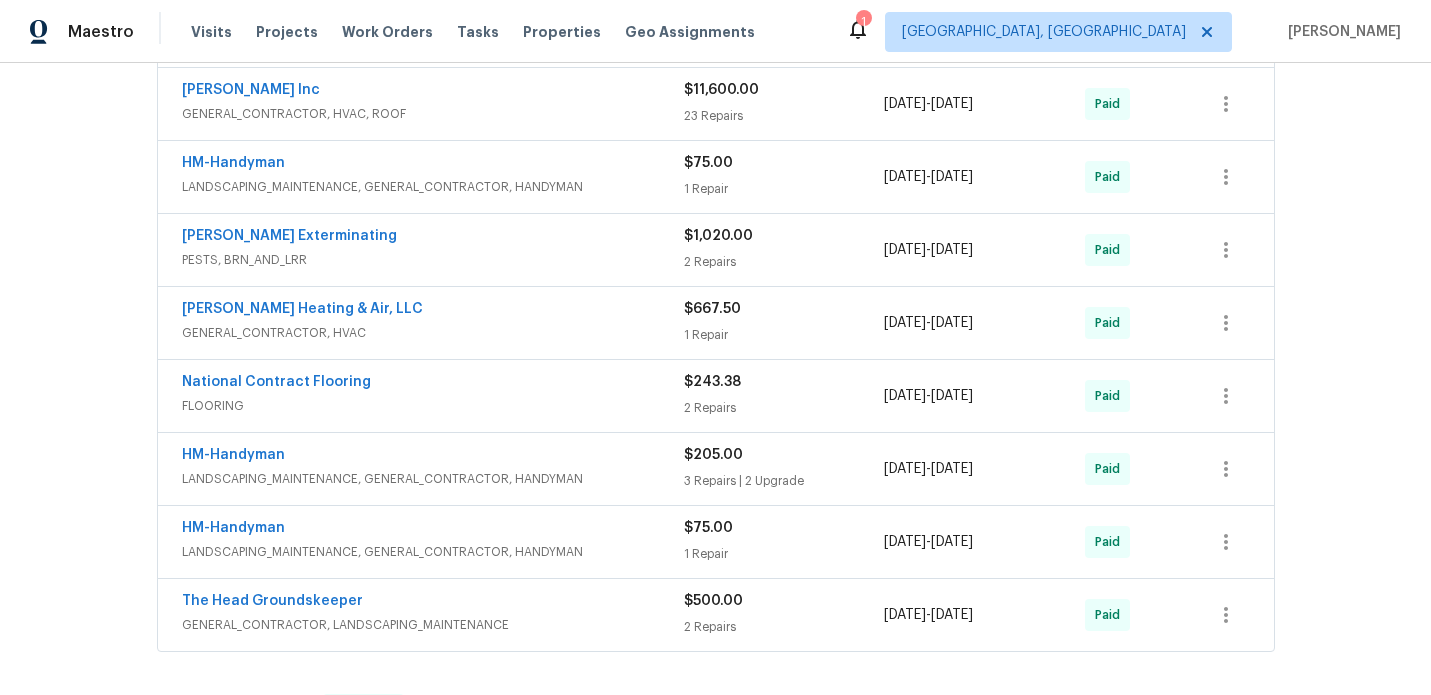 click on "National Contract Flooring" at bounding box center [433, 384] 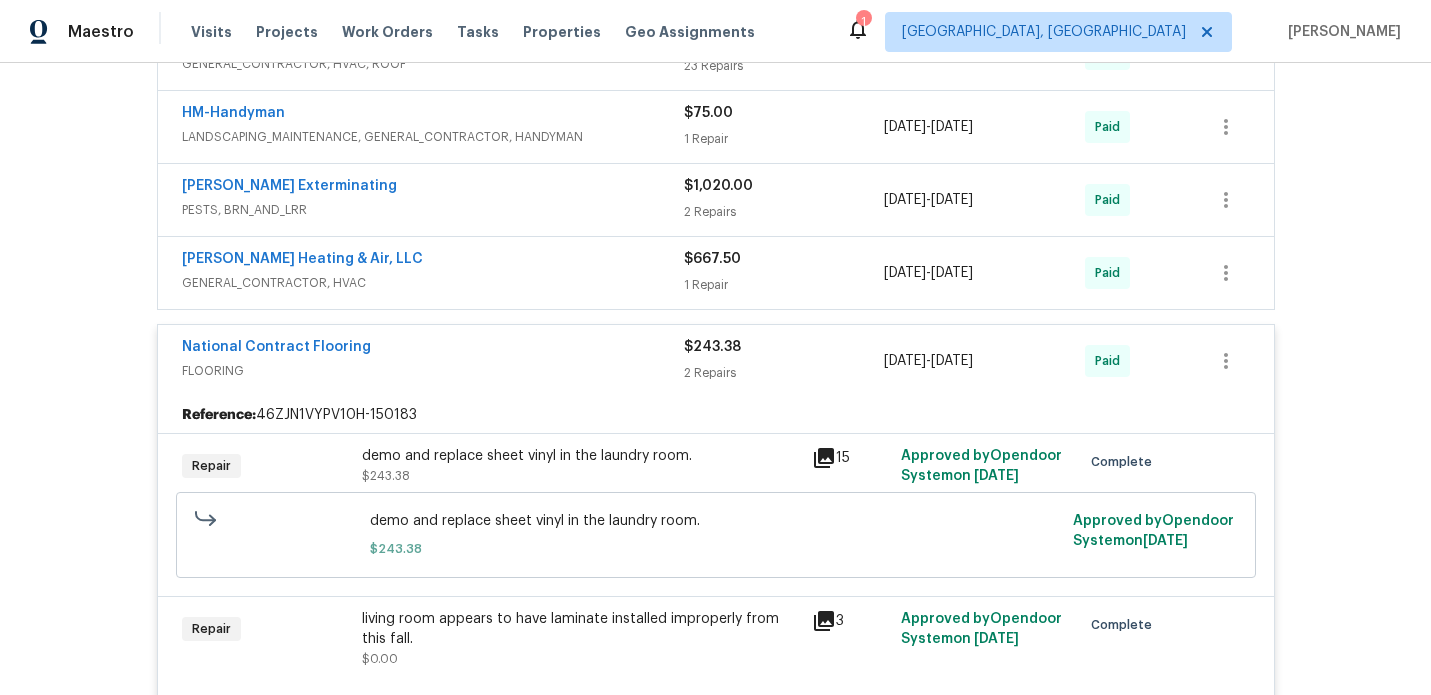 click on "FLOORING" at bounding box center [433, 371] 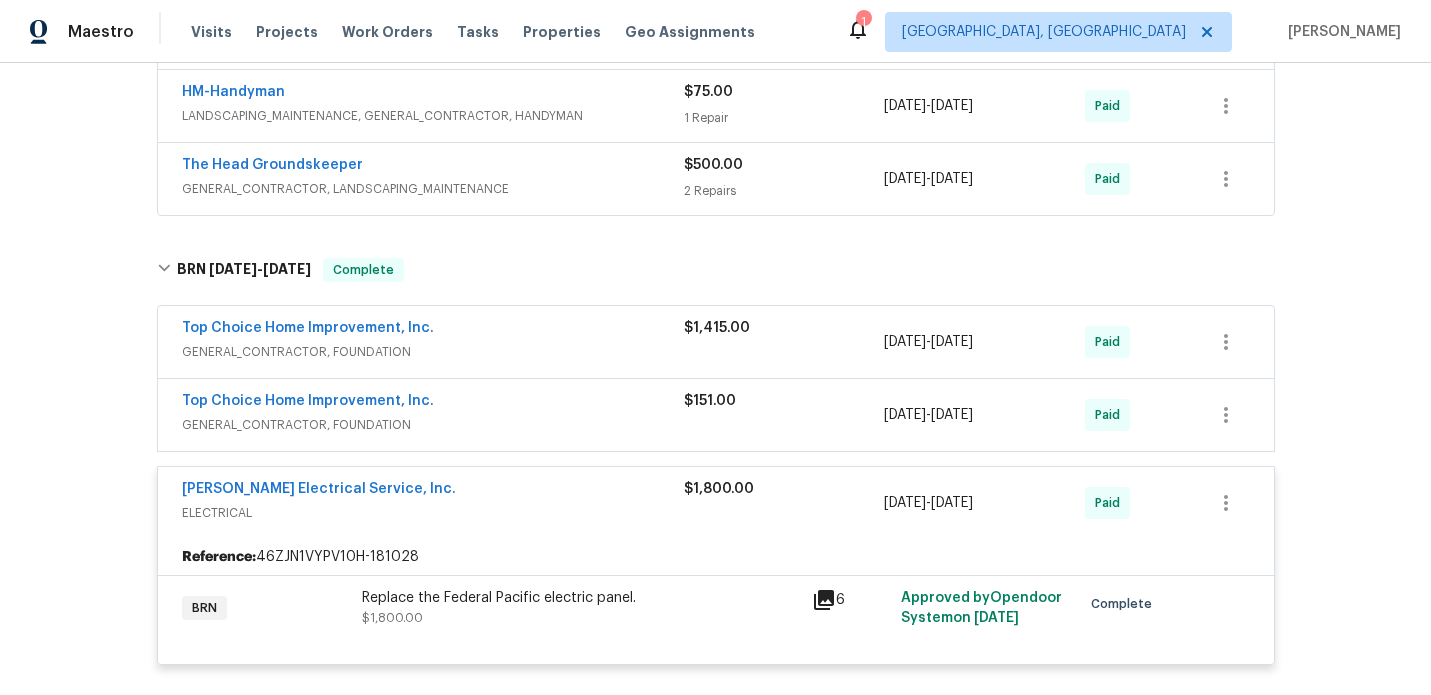 scroll, scrollTop: 1182, scrollLeft: 0, axis: vertical 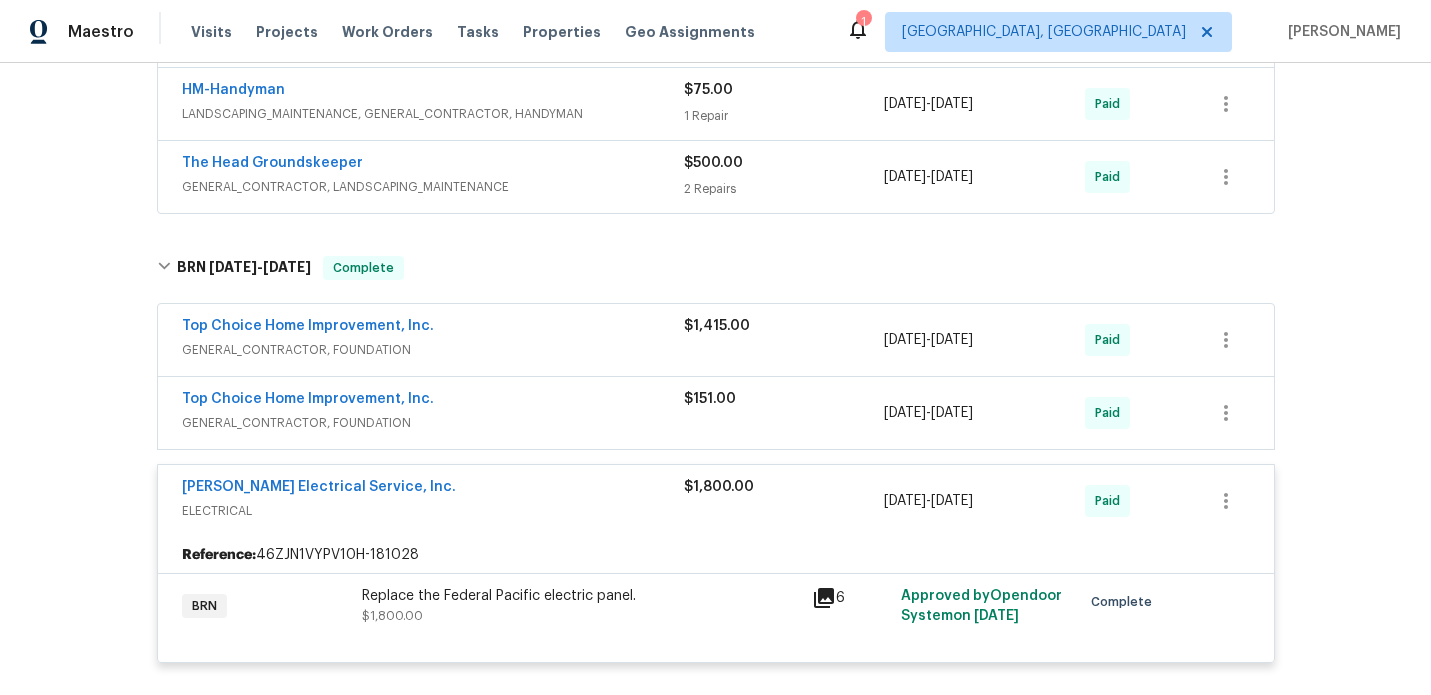 click on "GENERAL_CONTRACTOR, FOUNDATION" at bounding box center [433, 350] 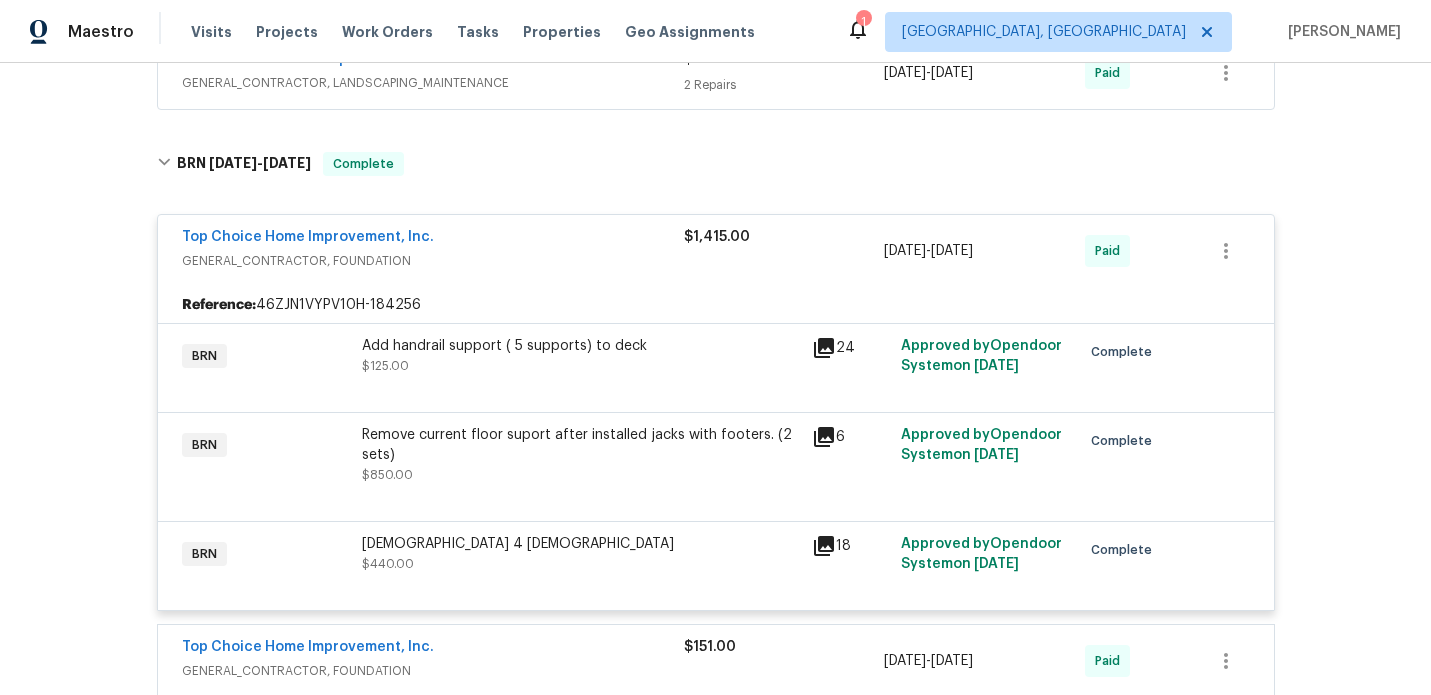 scroll, scrollTop: 1257, scrollLeft: 0, axis: vertical 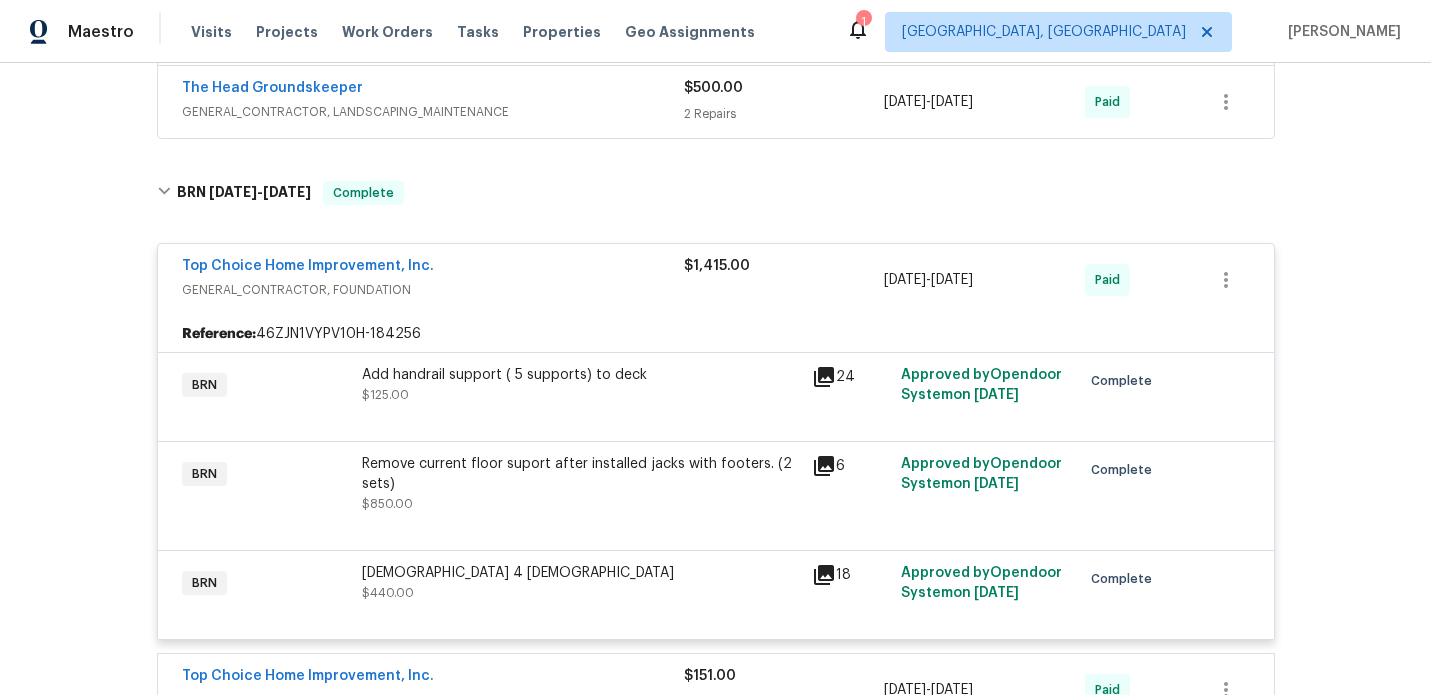 click on "Top Choice Home Improvement, Inc." at bounding box center [433, 268] 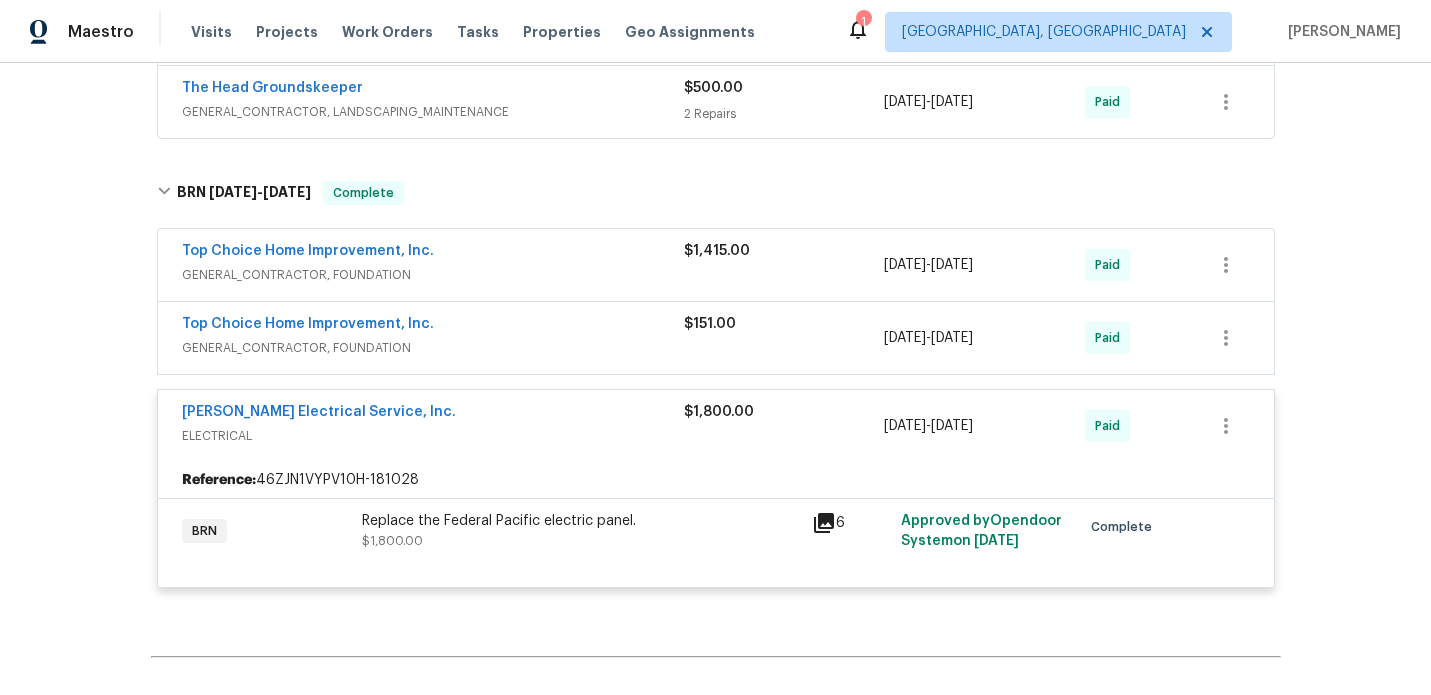 click on "GENERAL_CONTRACTOR, FOUNDATION" at bounding box center [433, 275] 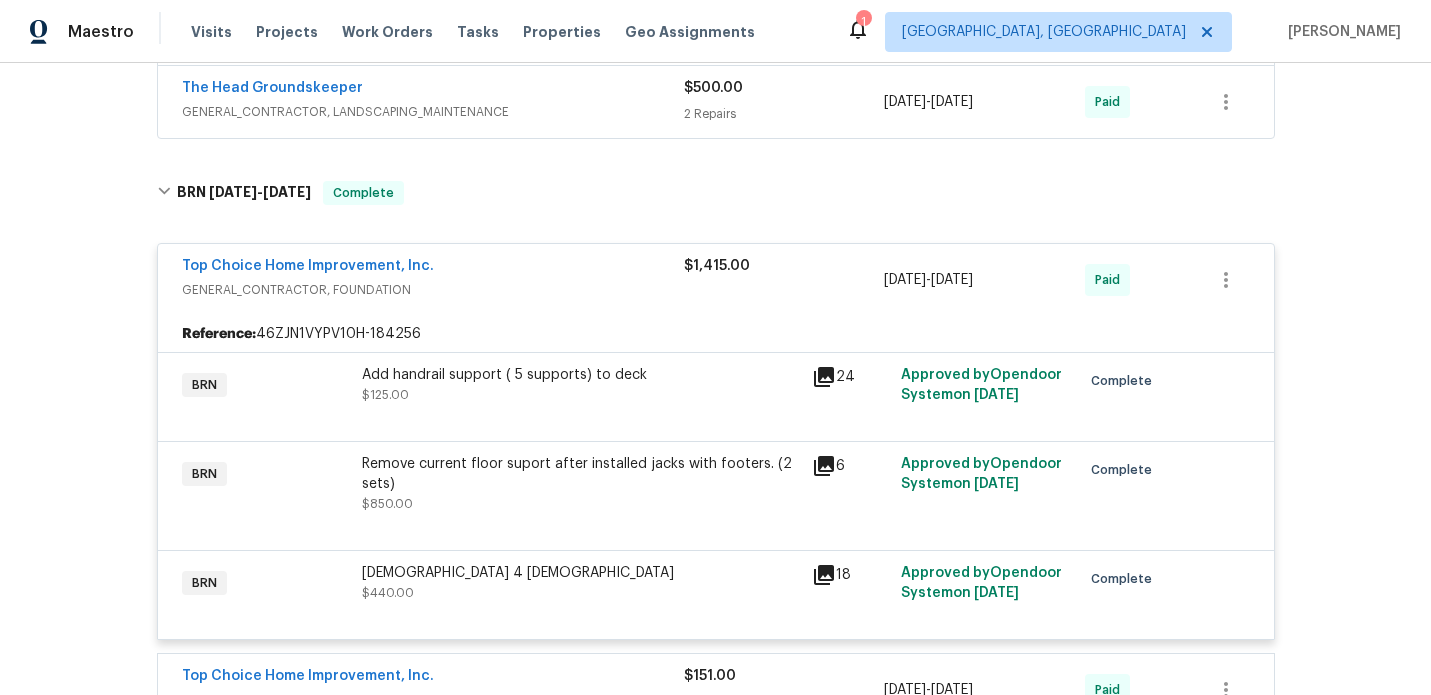 click 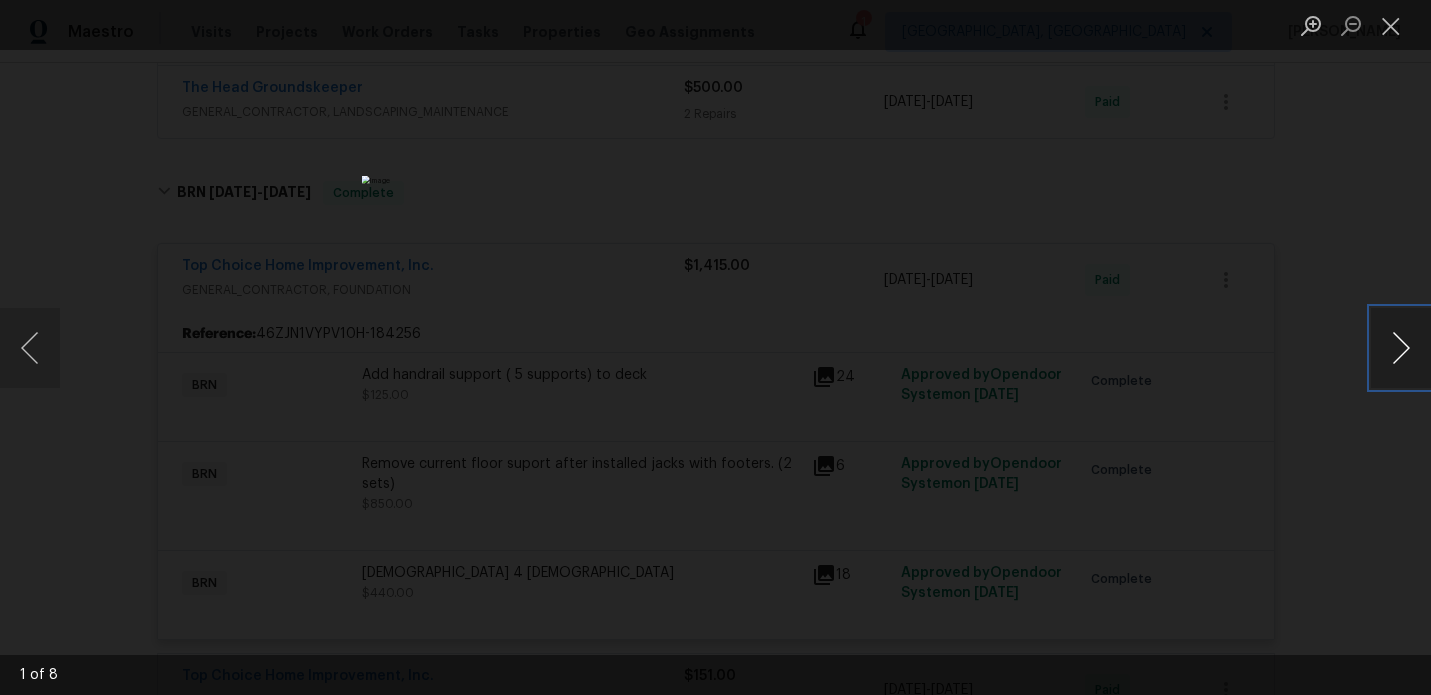 click at bounding box center (1401, 348) 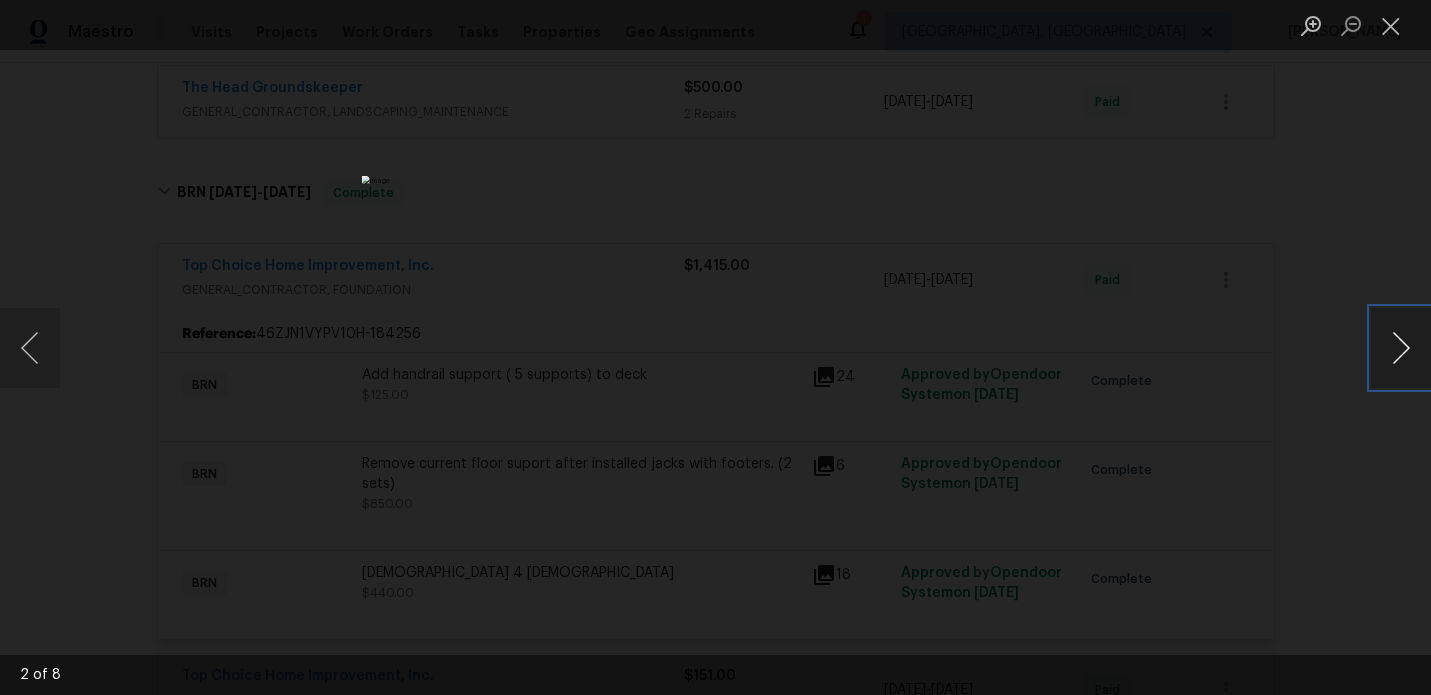 click at bounding box center [1401, 348] 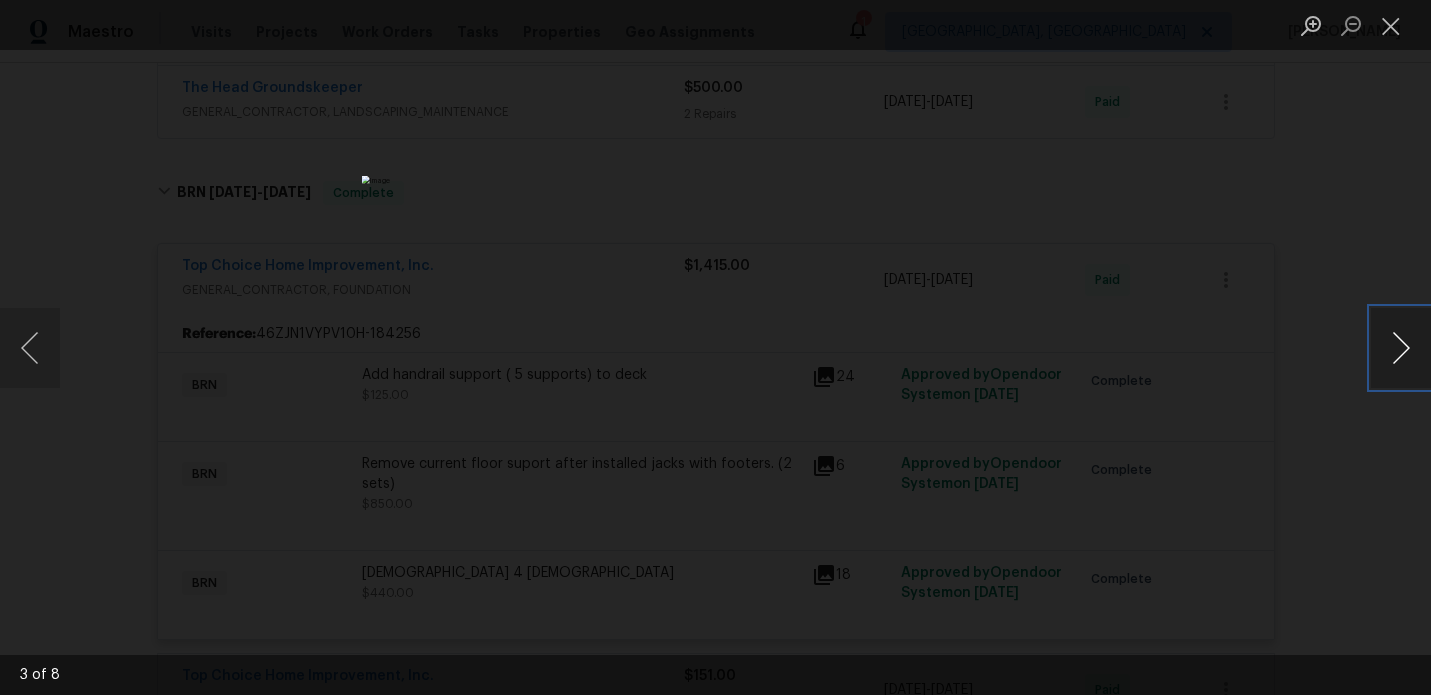 click at bounding box center [1401, 348] 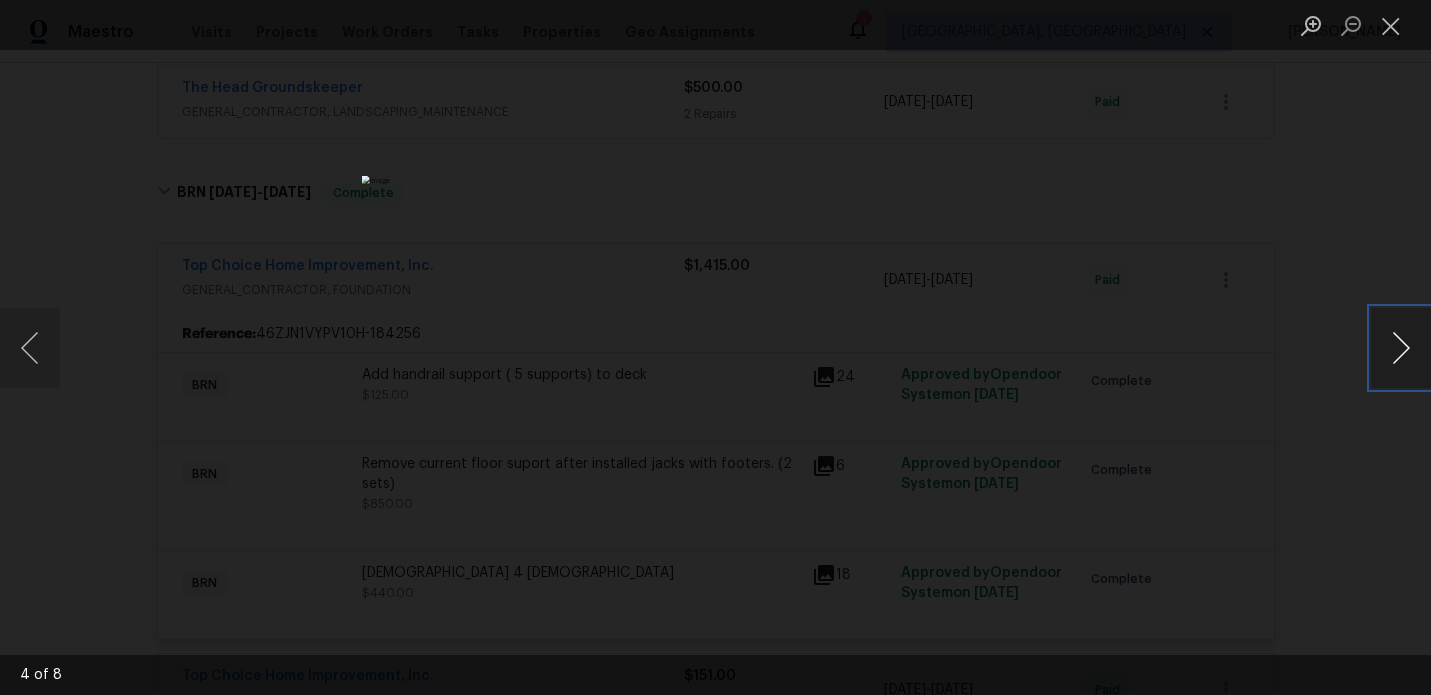 click at bounding box center [1401, 348] 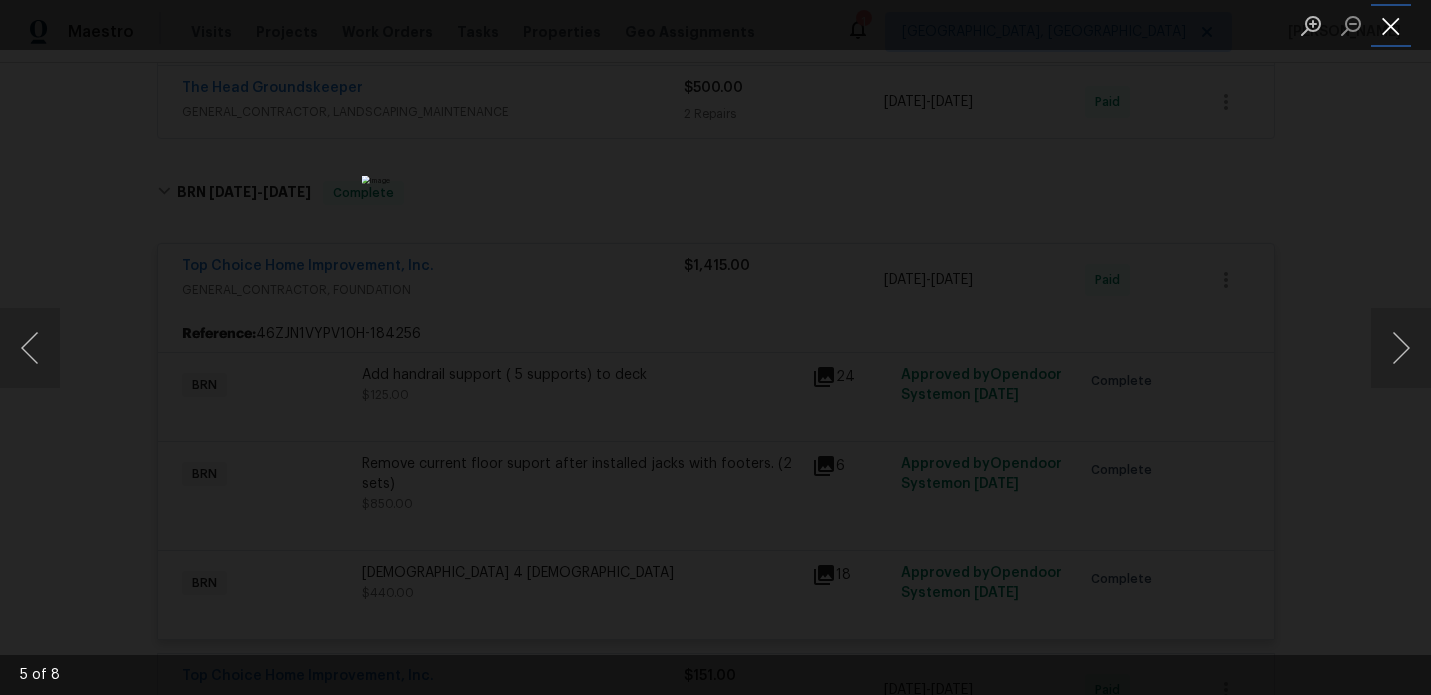 click at bounding box center (1391, 25) 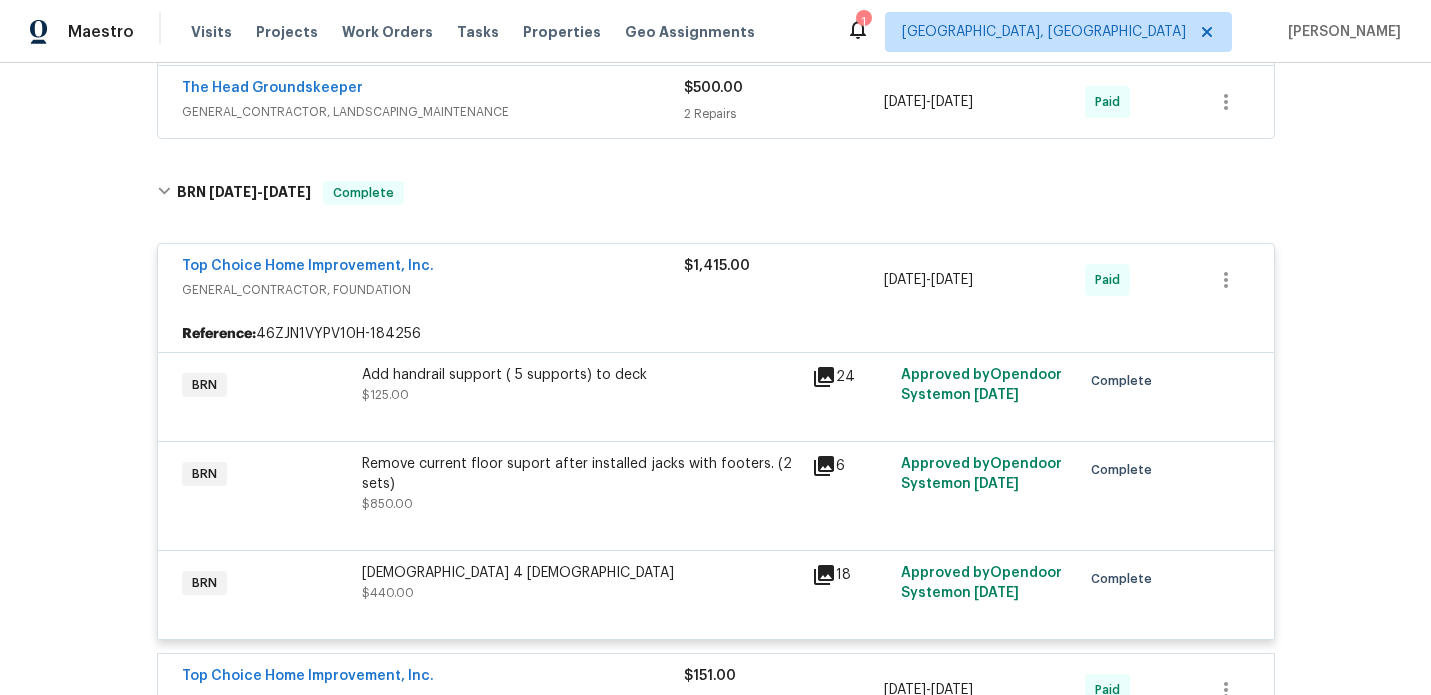 click 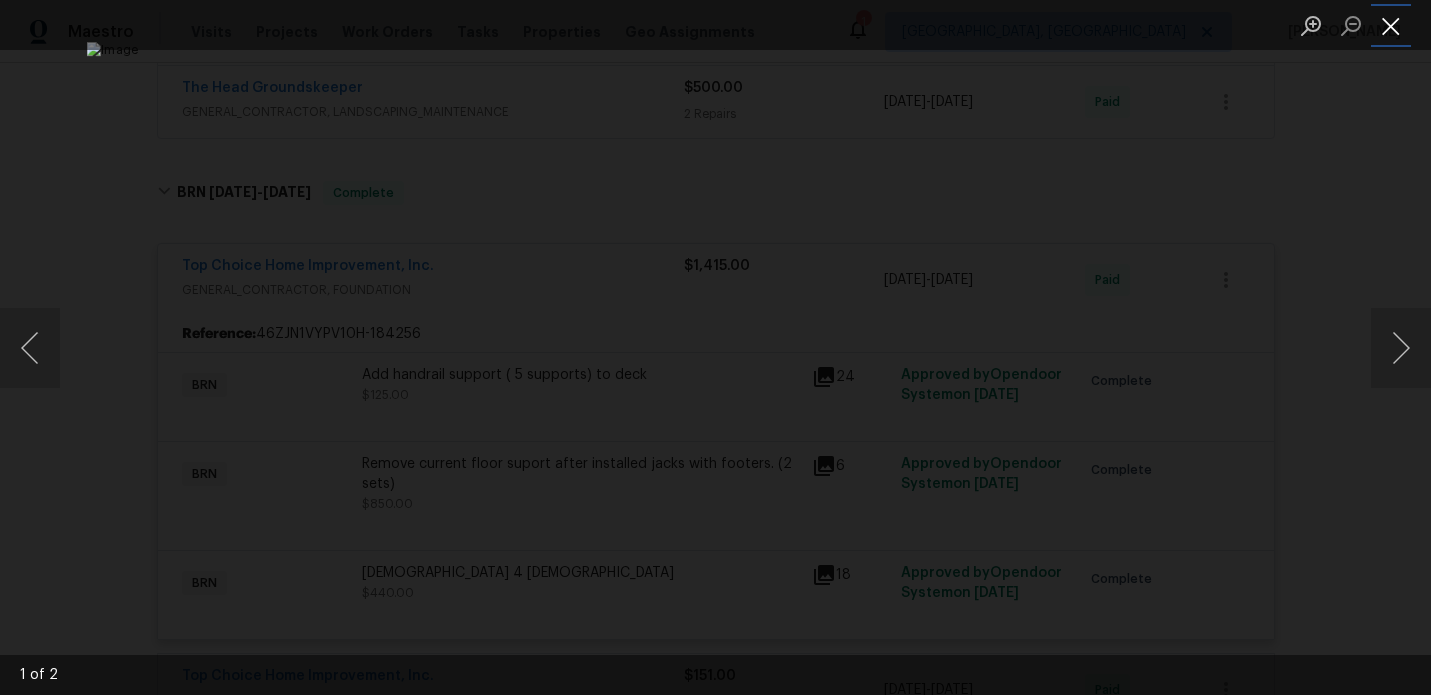 click at bounding box center (1391, 25) 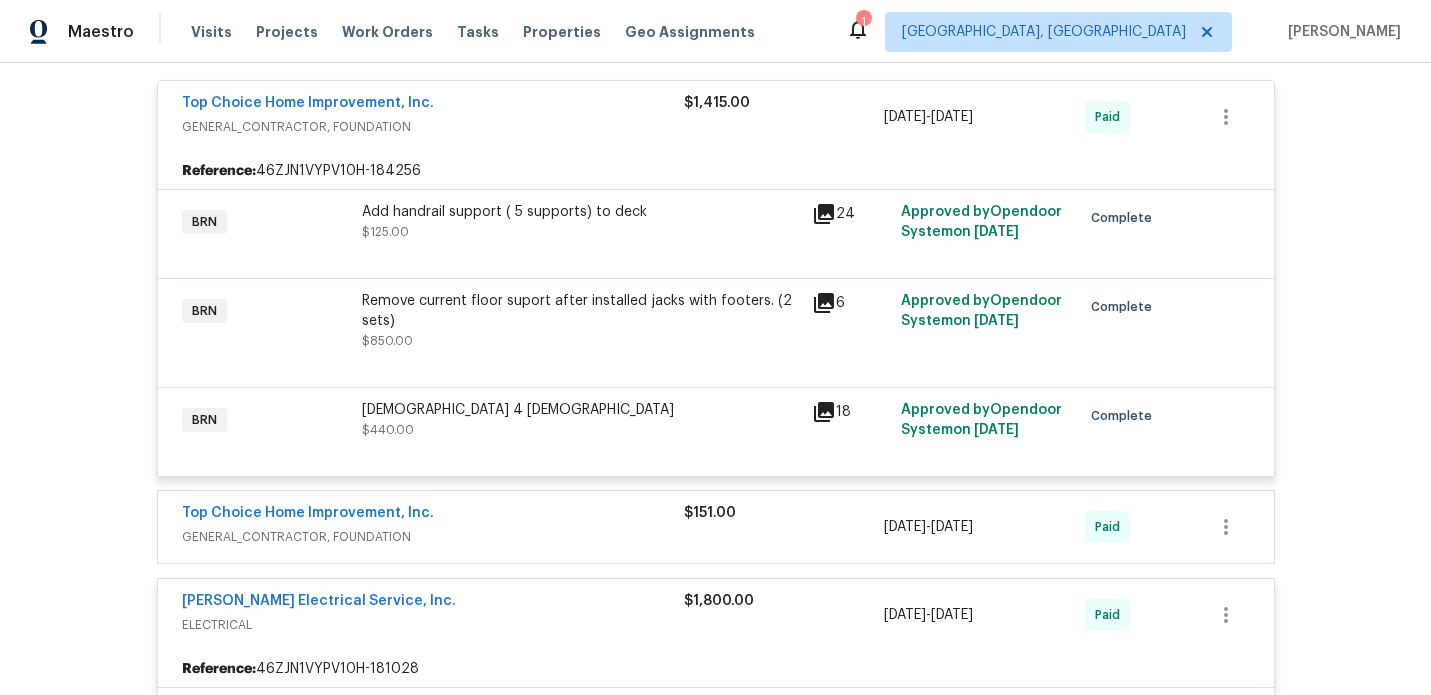 scroll, scrollTop: 1238, scrollLeft: 0, axis: vertical 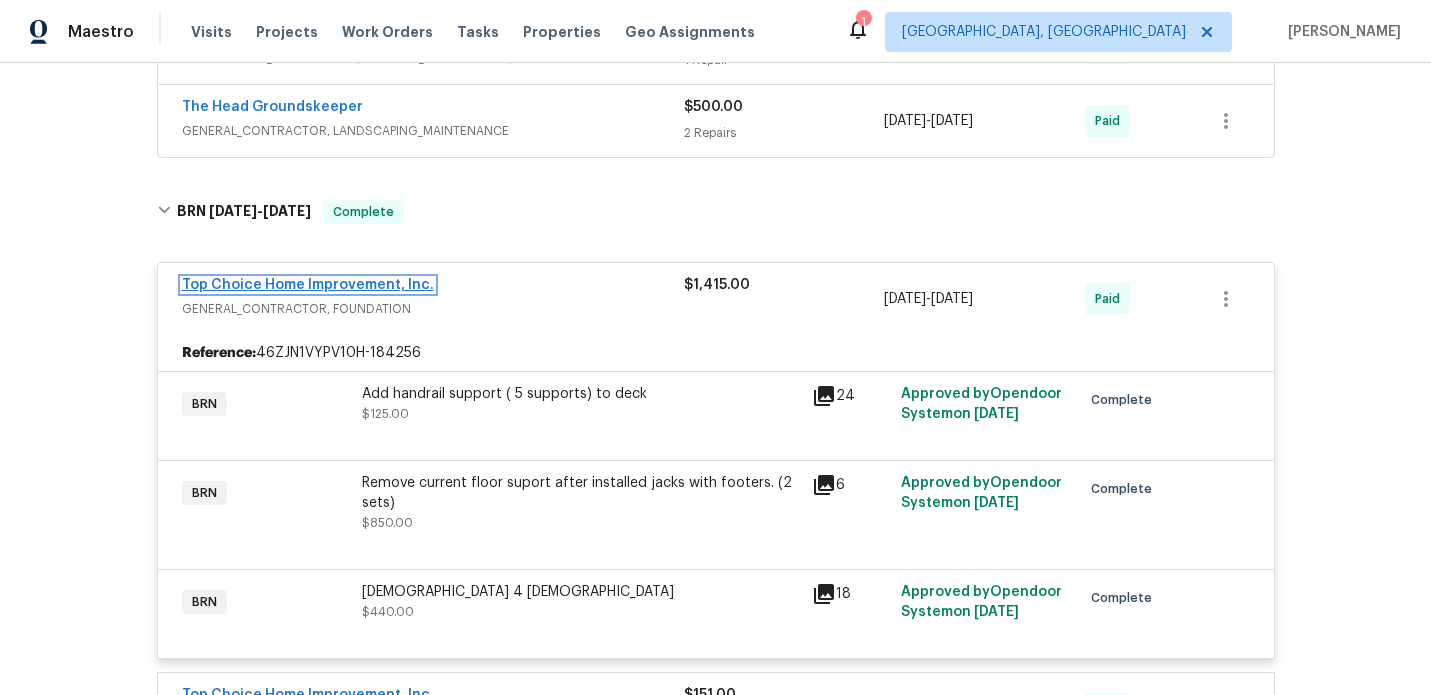 click on "Top Choice Home Improvement, Inc." at bounding box center (308, 285) 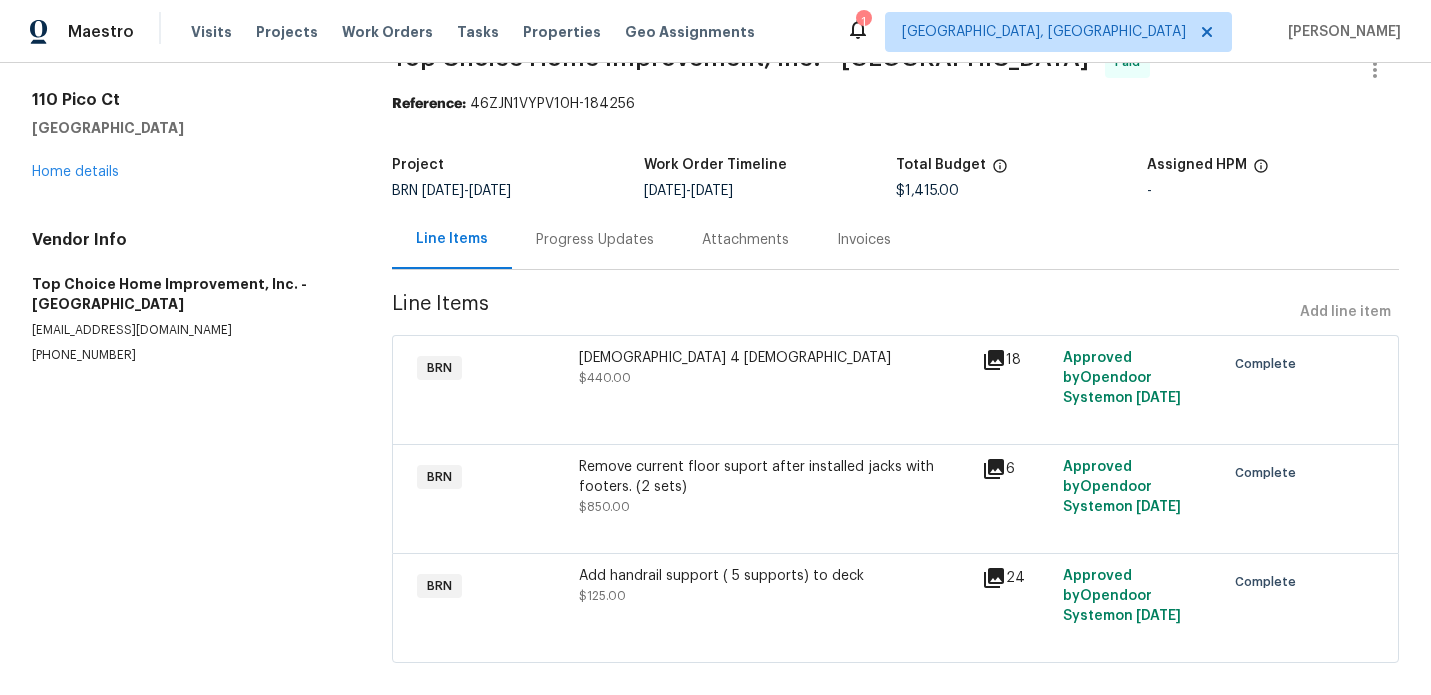 scroll, scrollTop: 73, scrollLeft: 0, axis: vertical 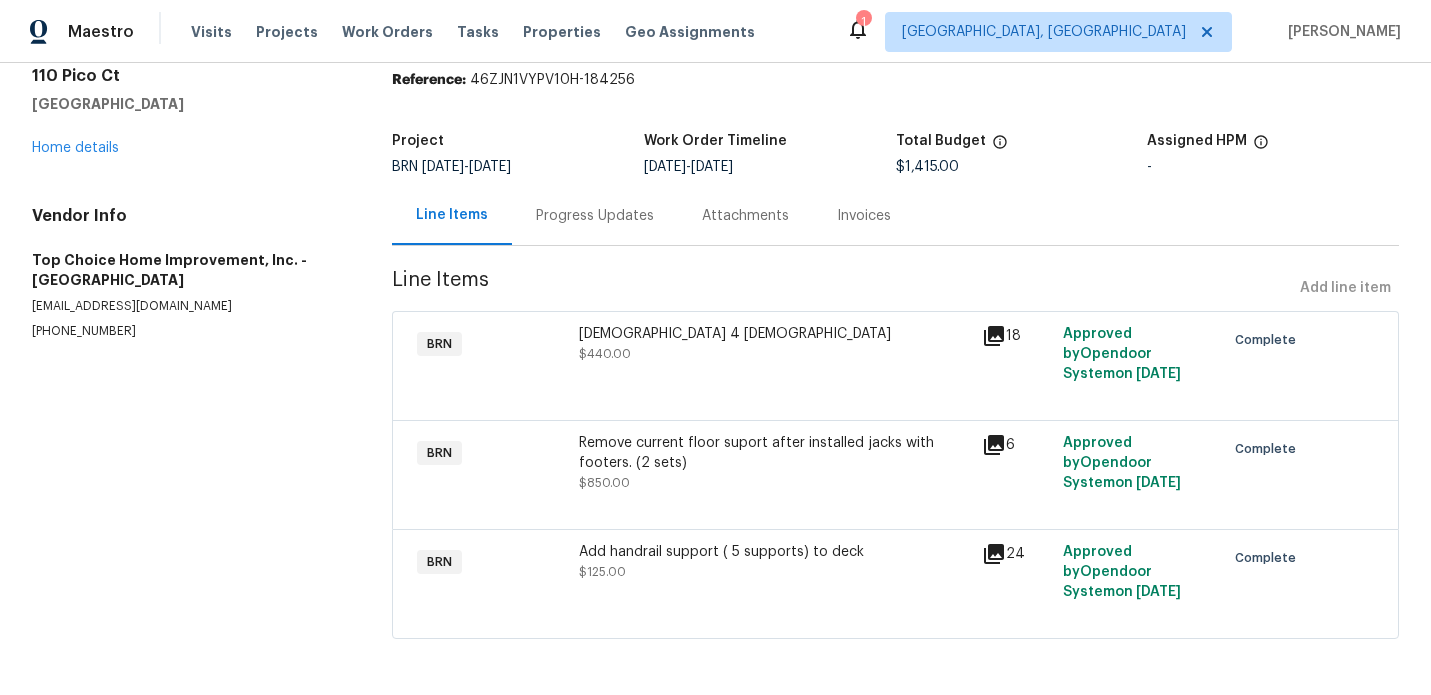 click 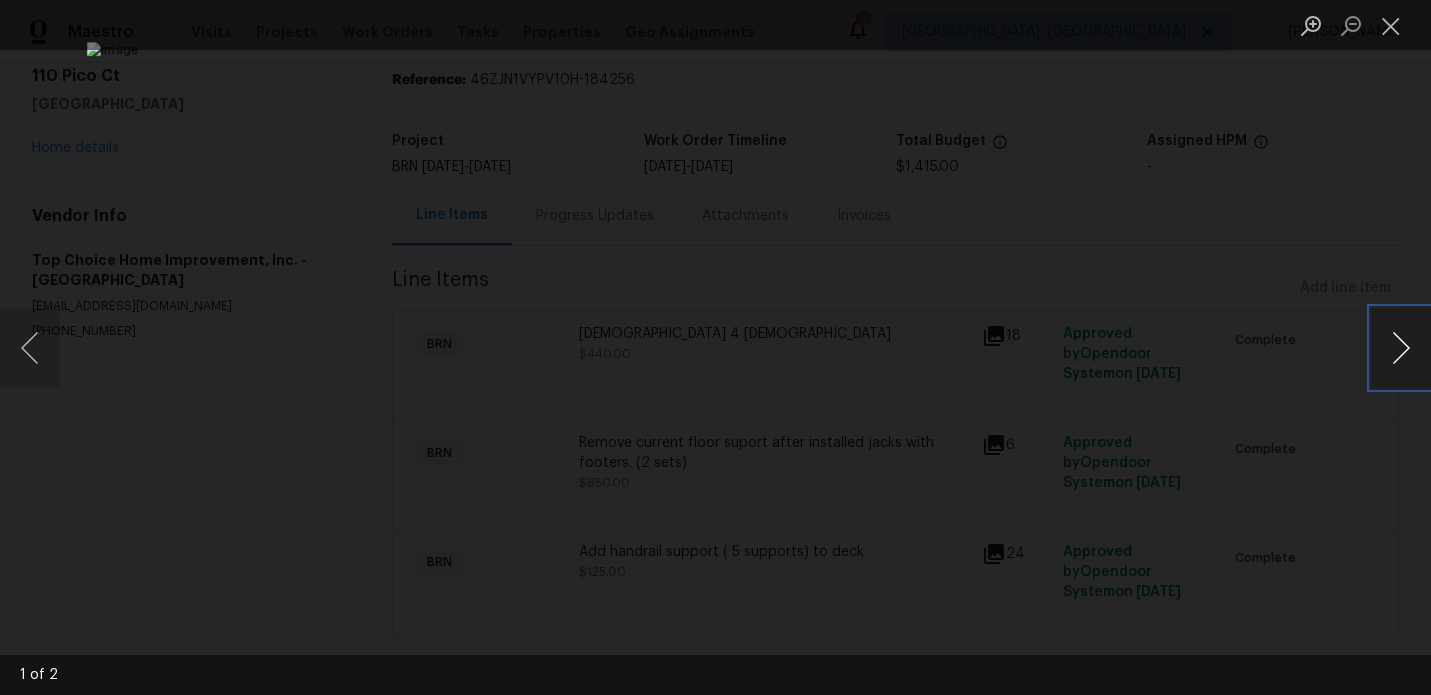 click at bounding box center [1401, 348] 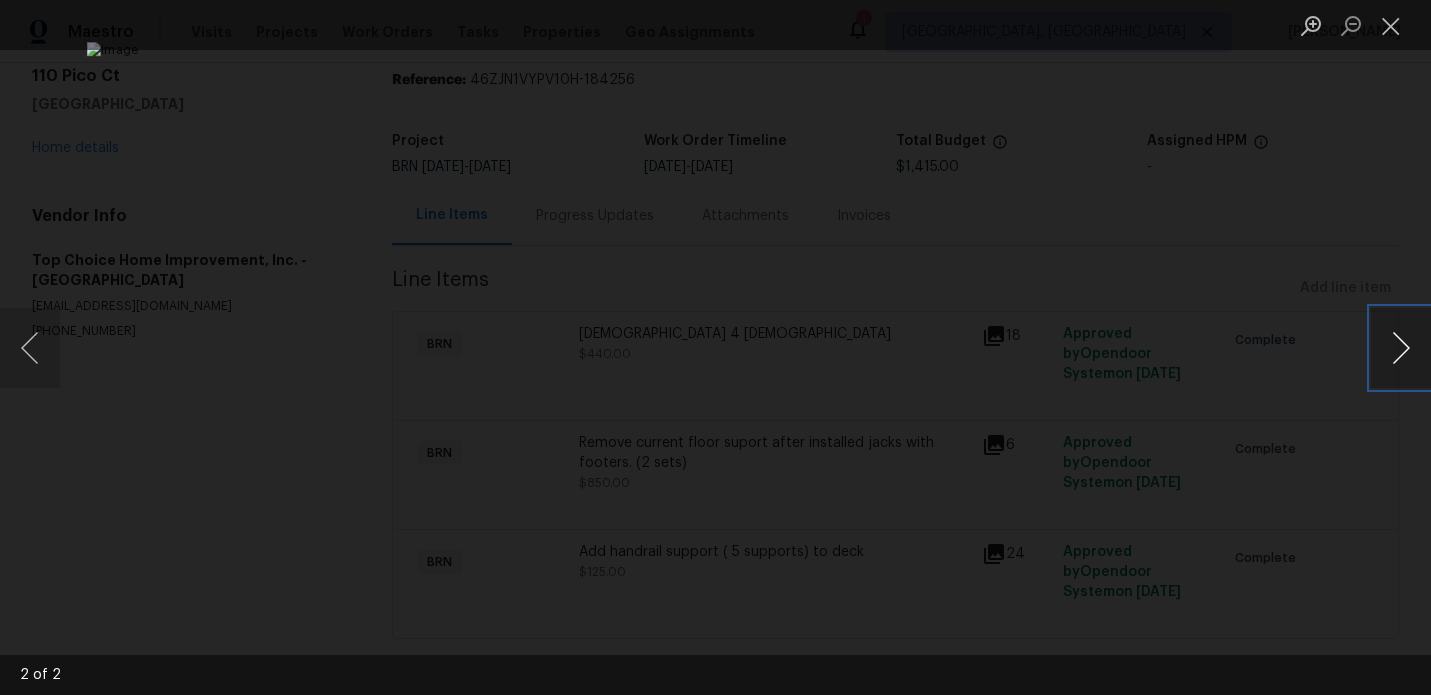 click at bounding box center (1401, 348) 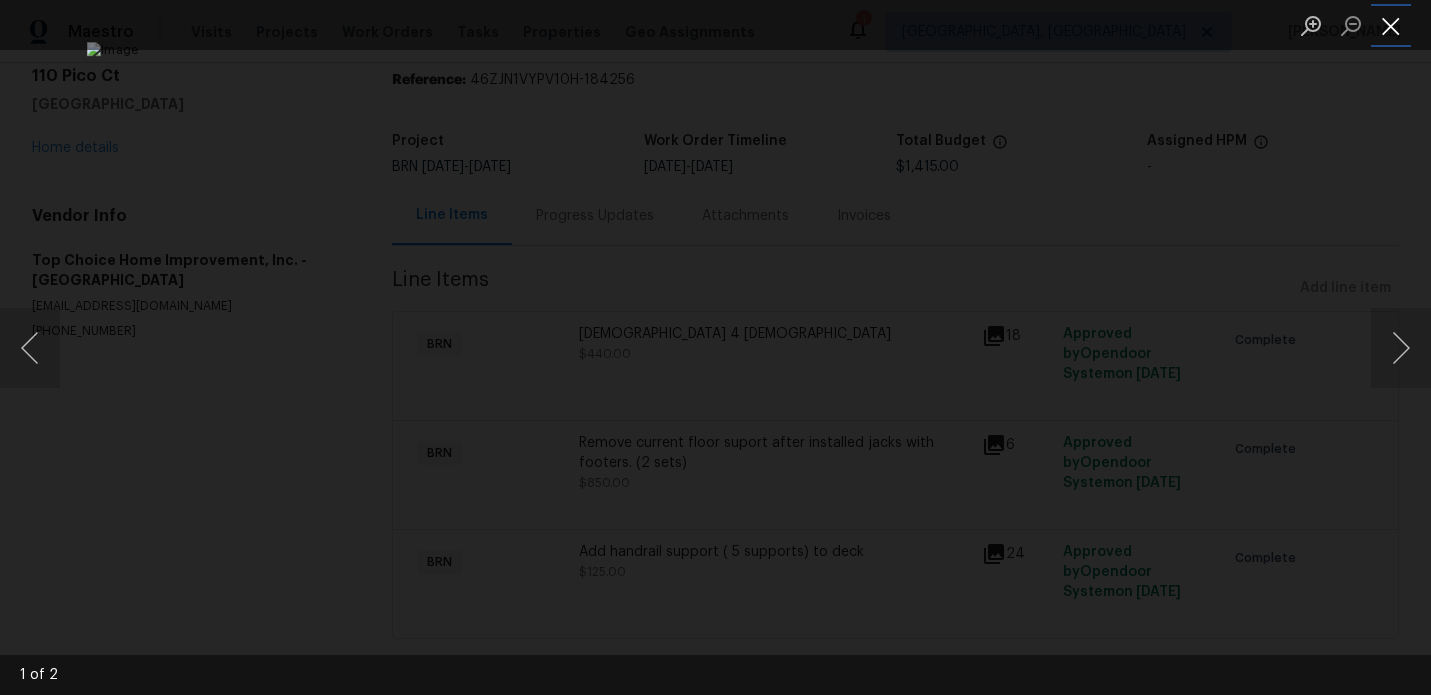 click at bounding box center (1391, 25) 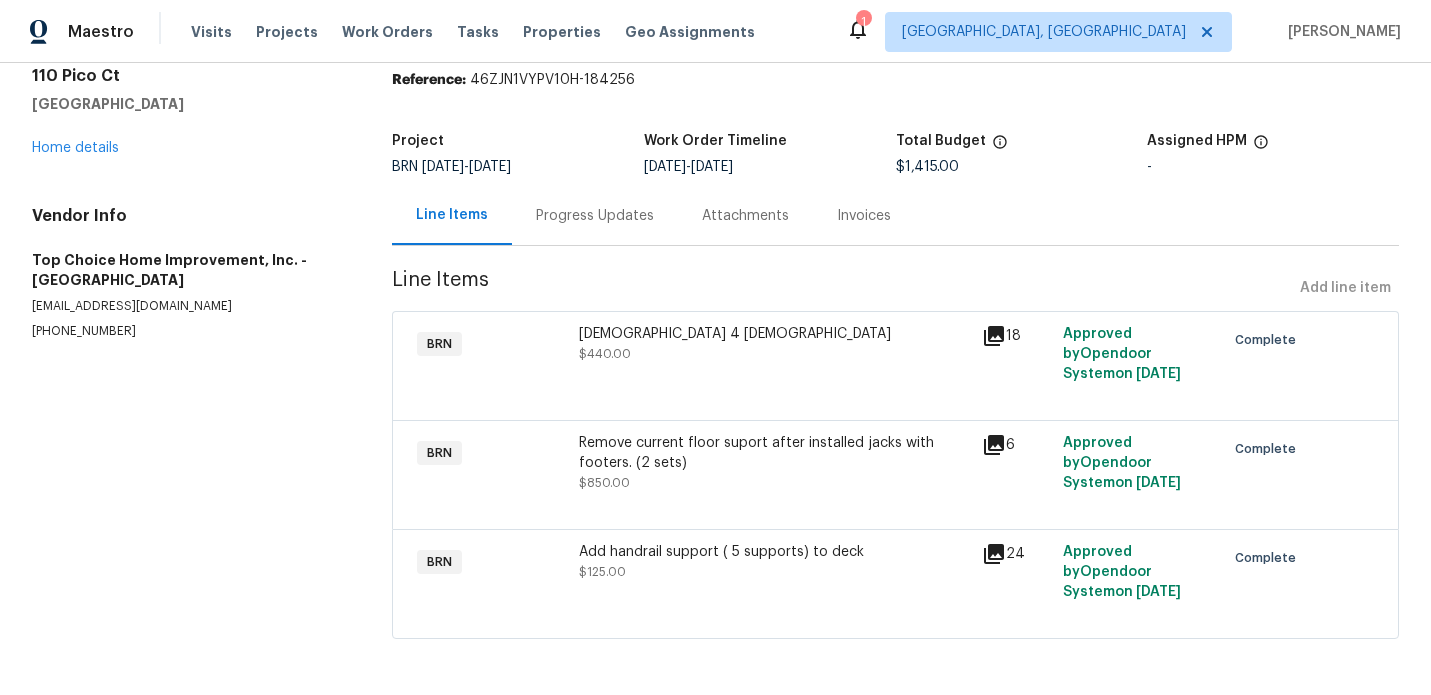 click 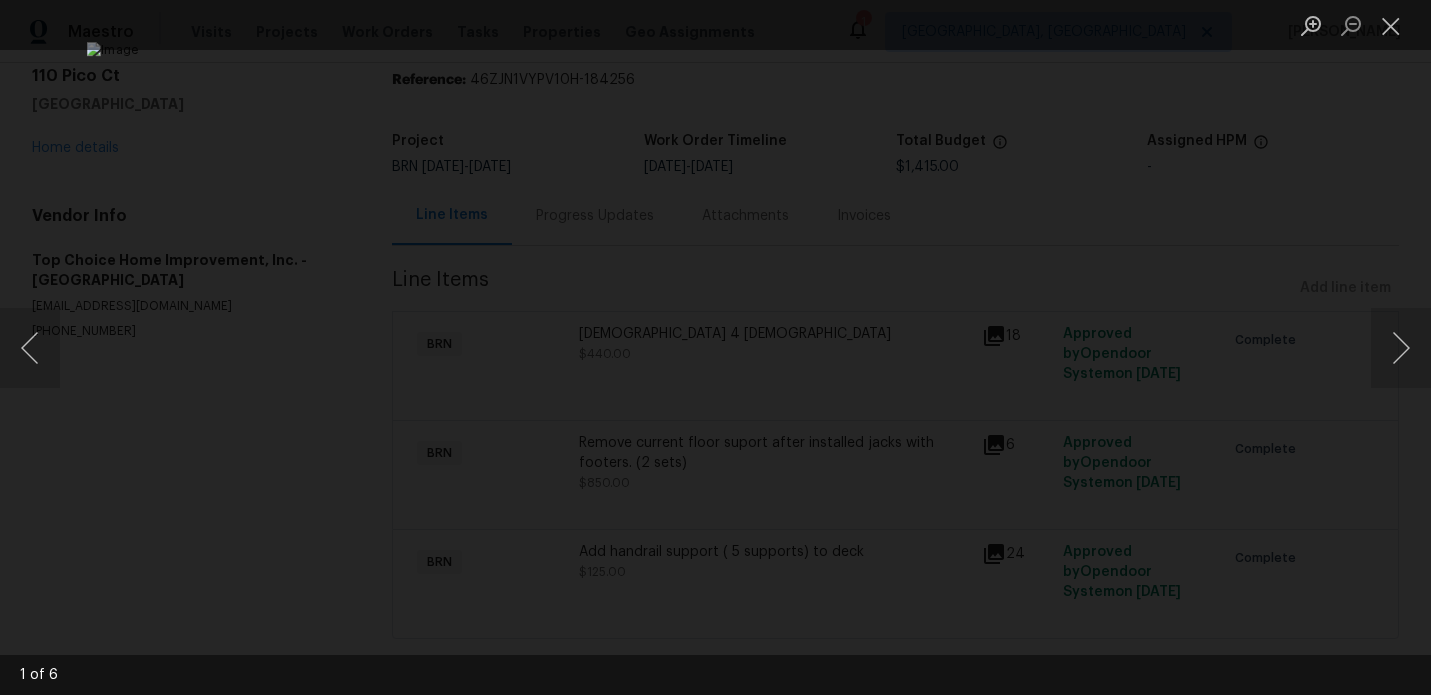 click at bounding box center [1391, 25] 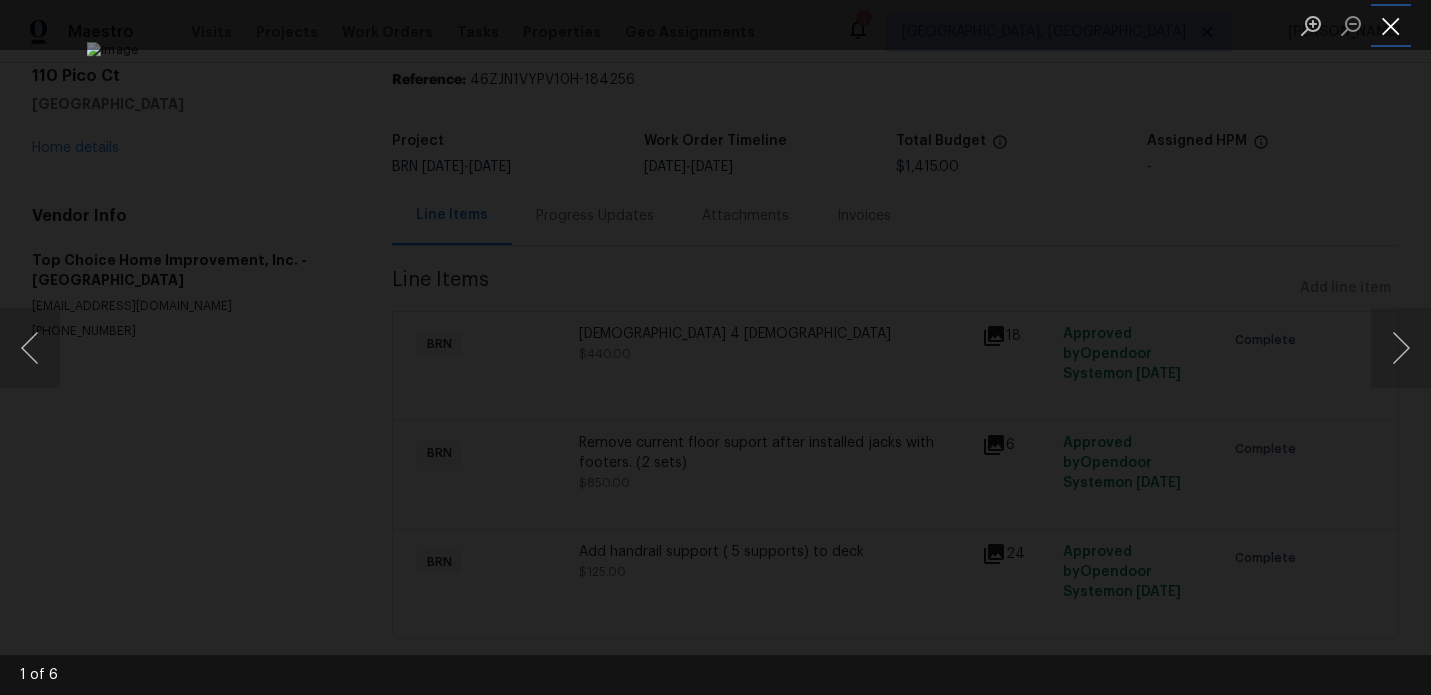 click at bounding box center [1391, 25] 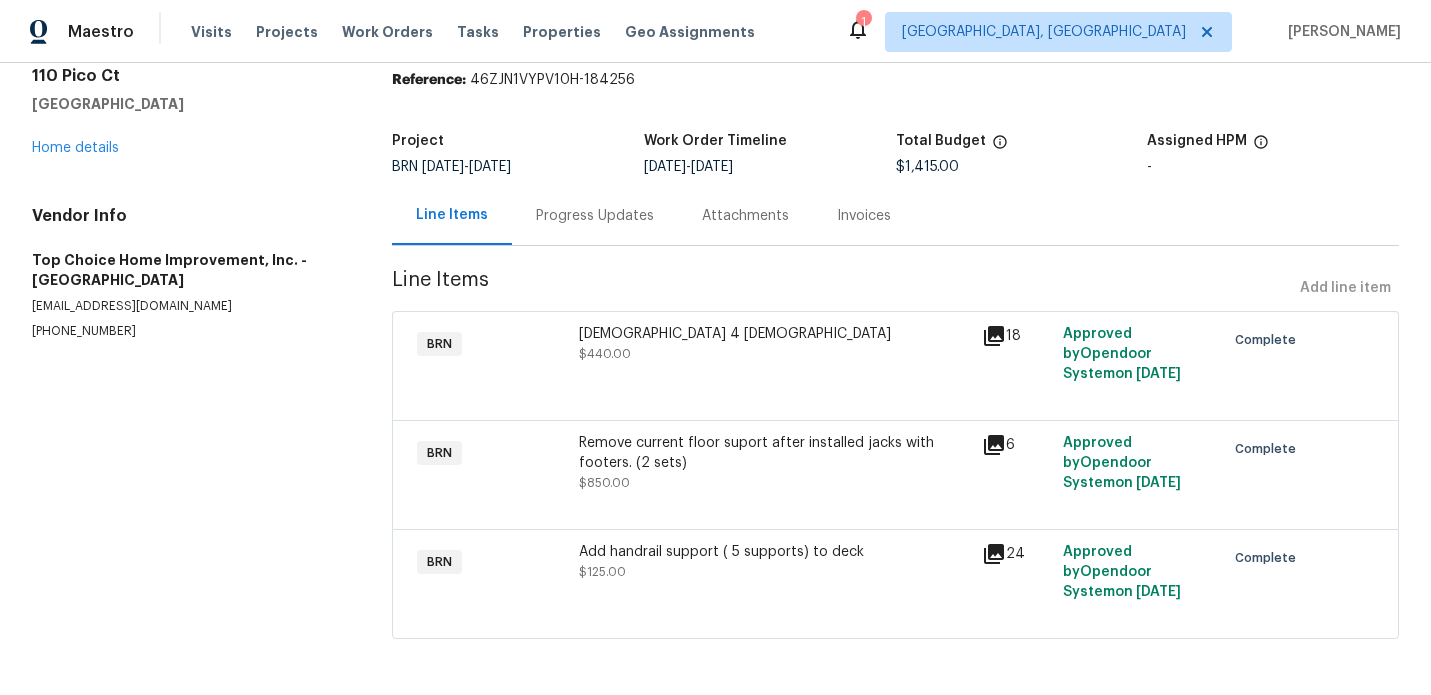 click on "Invoices" at bounding box center [864, 216] 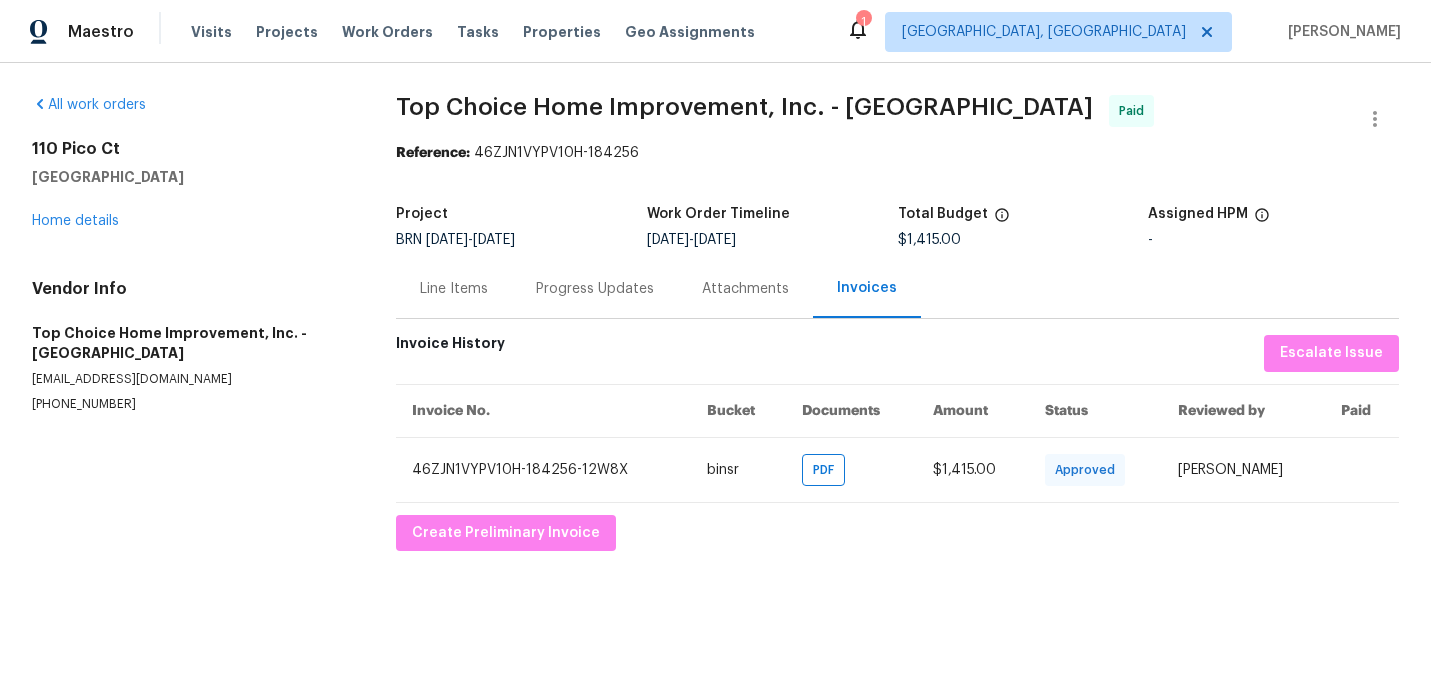 click on "Line Items" at bounding box center (454, 289) 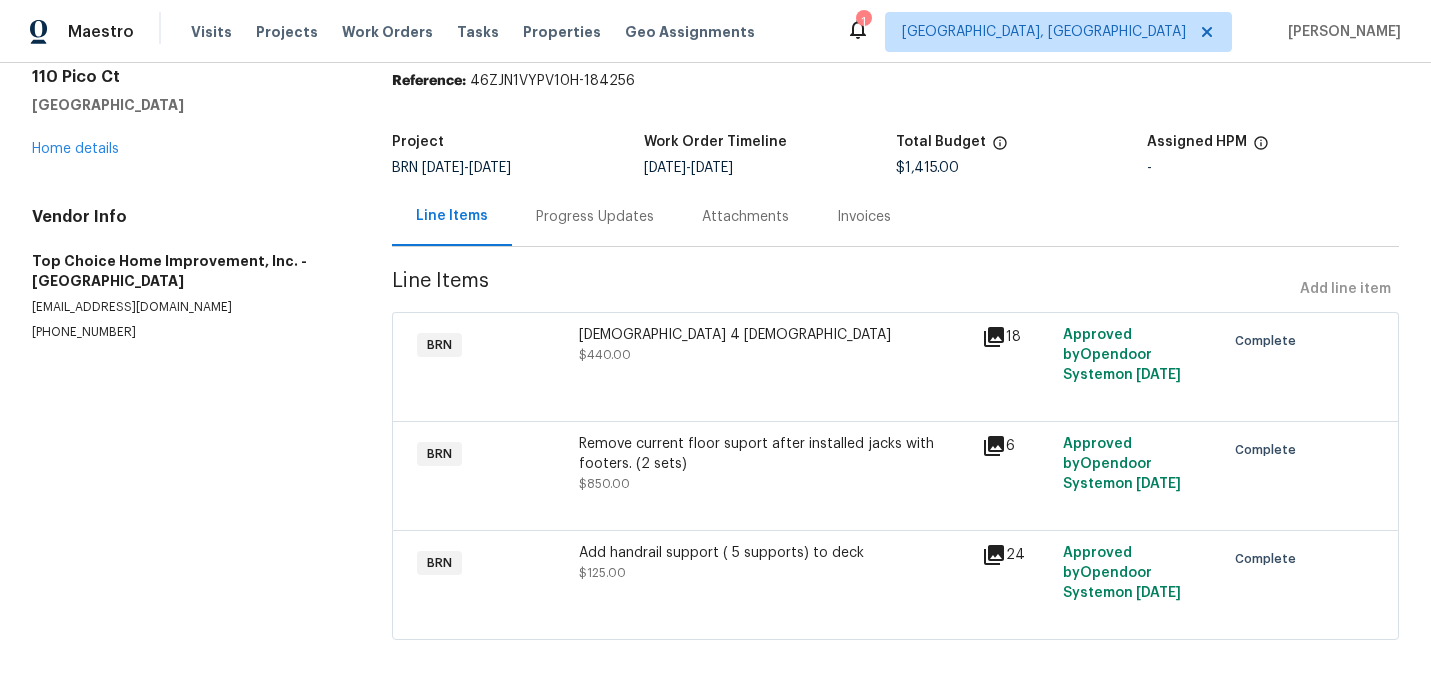 scroll, scrollTop: 73, scrollLeft: 0, axis: vertical 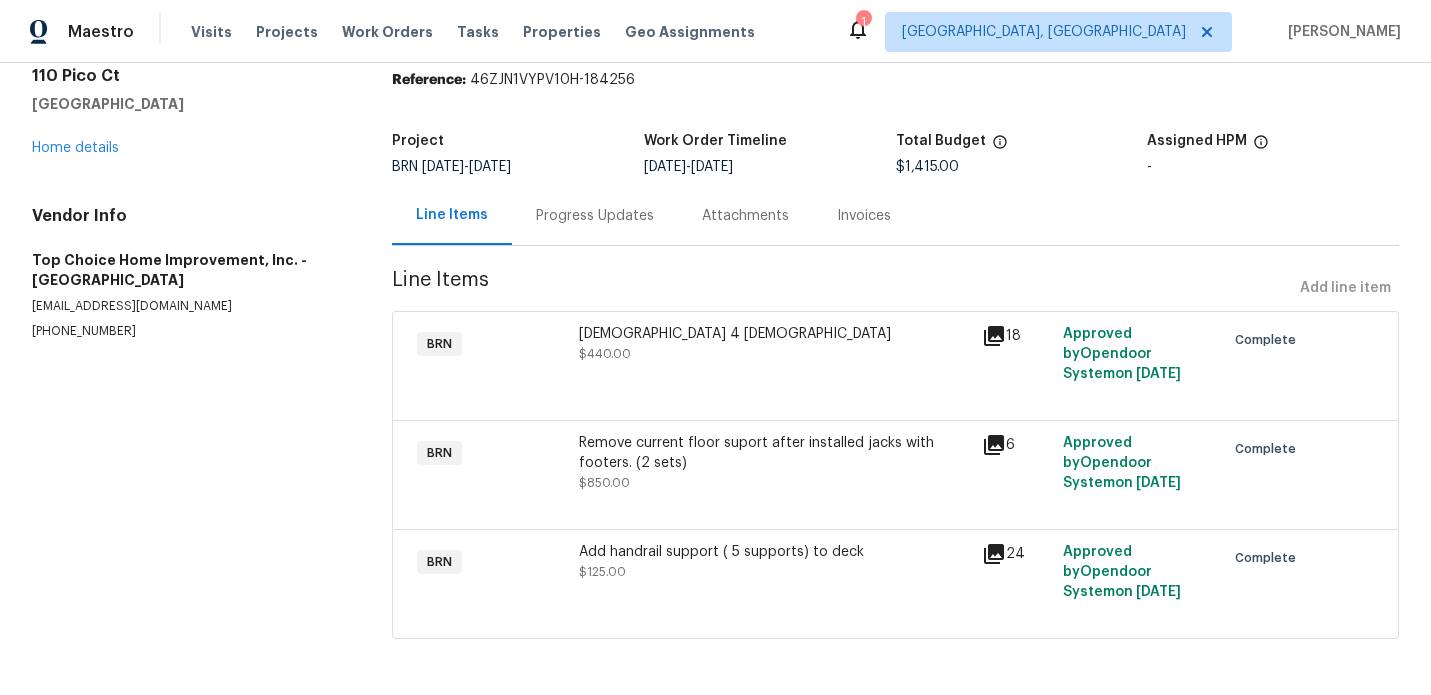 click 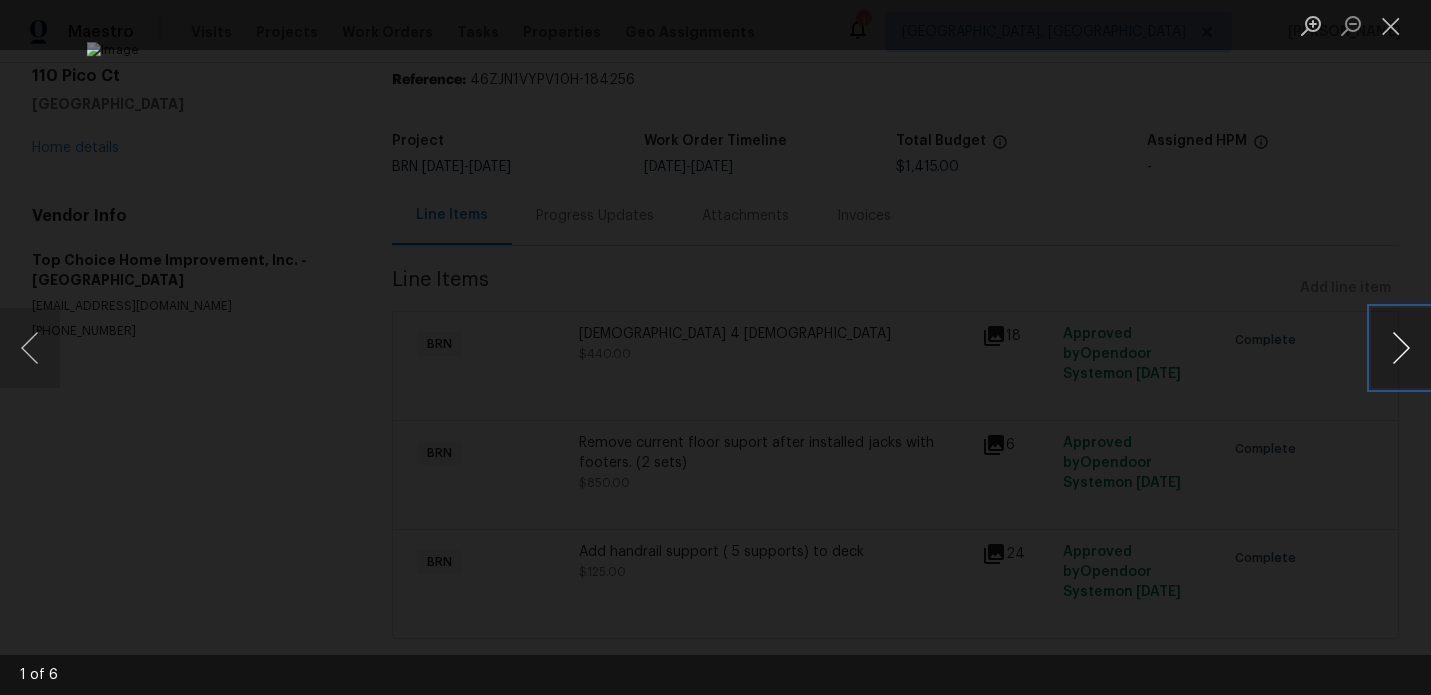 click at bounding box center [1401, 348] 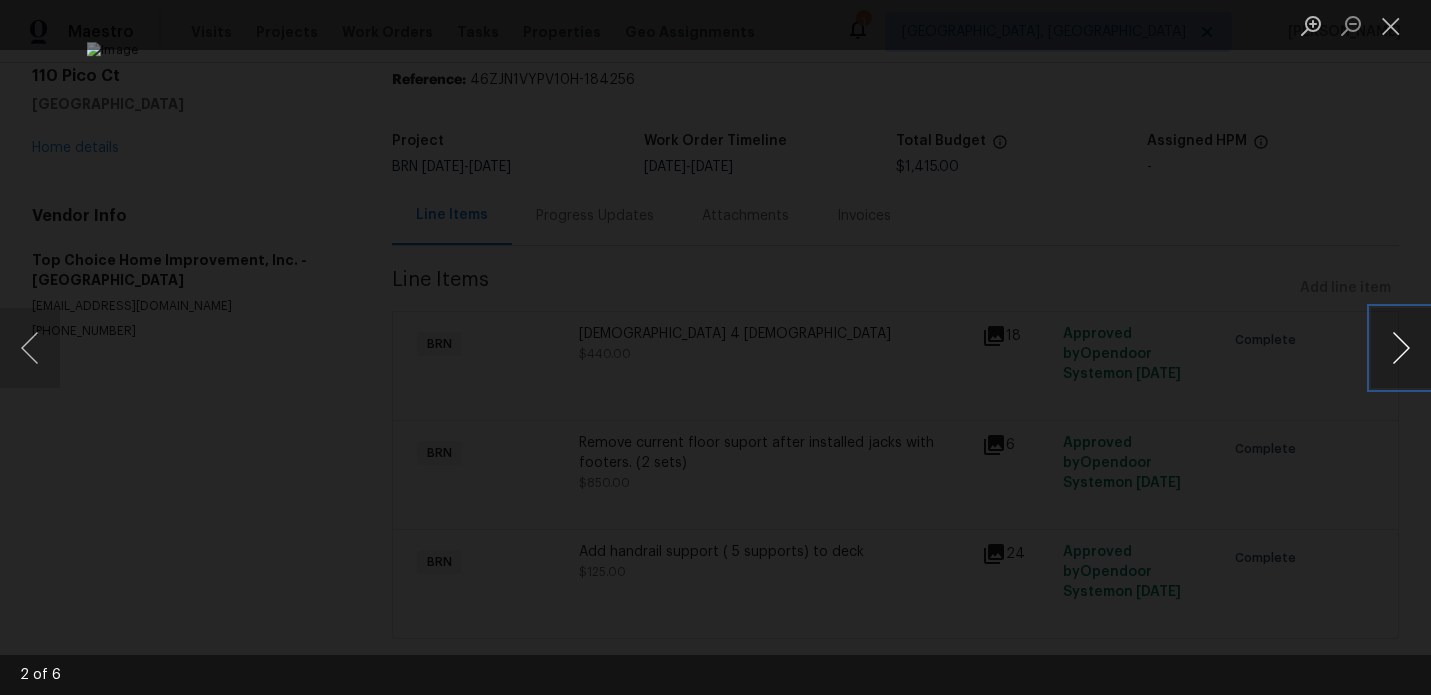 click at bounding box center (1401, 348) 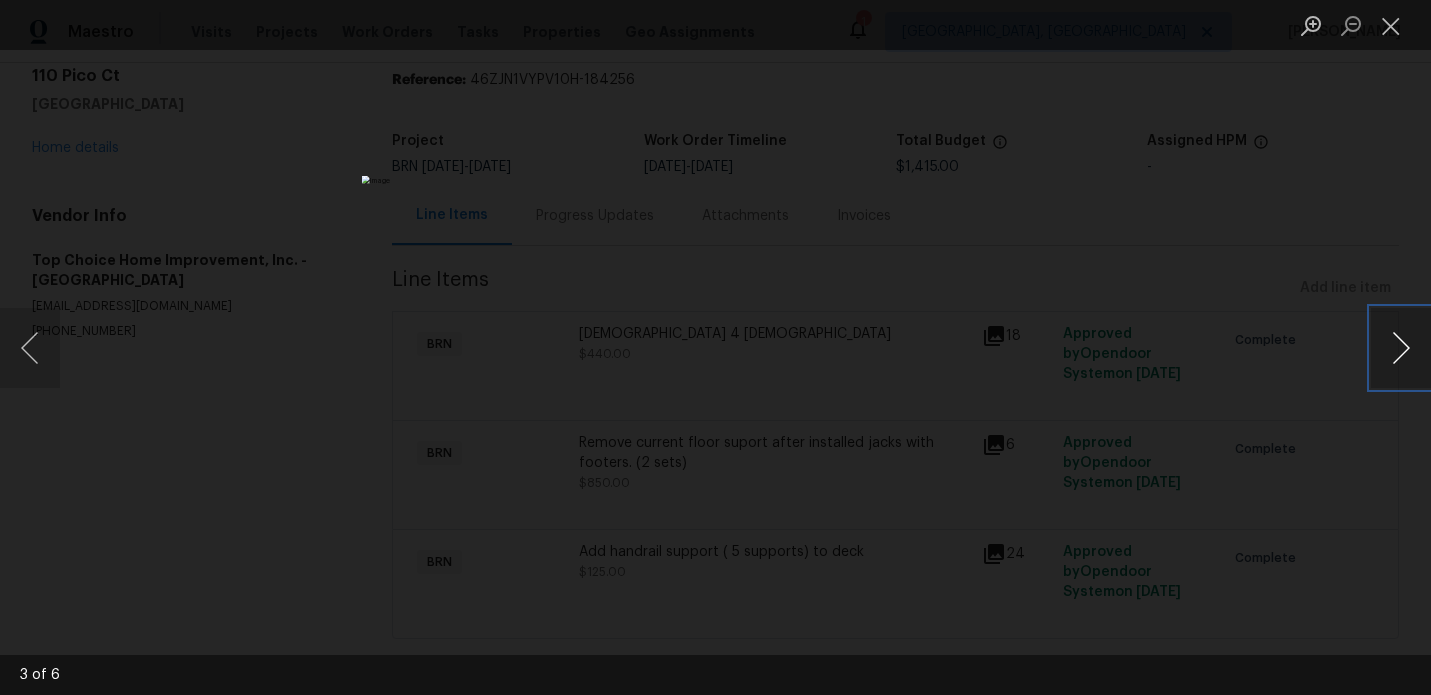 click at bounding box center [1401, 348] 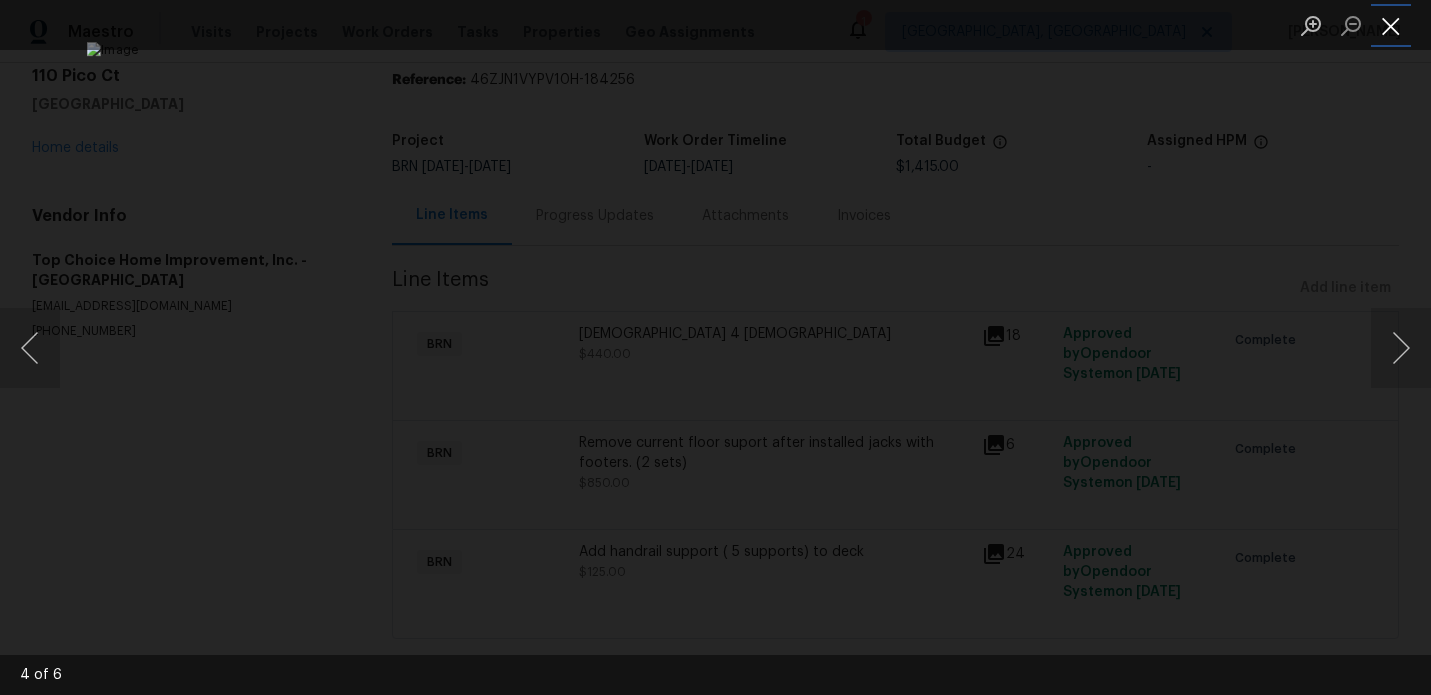 click at bounding box center [1391, 25] 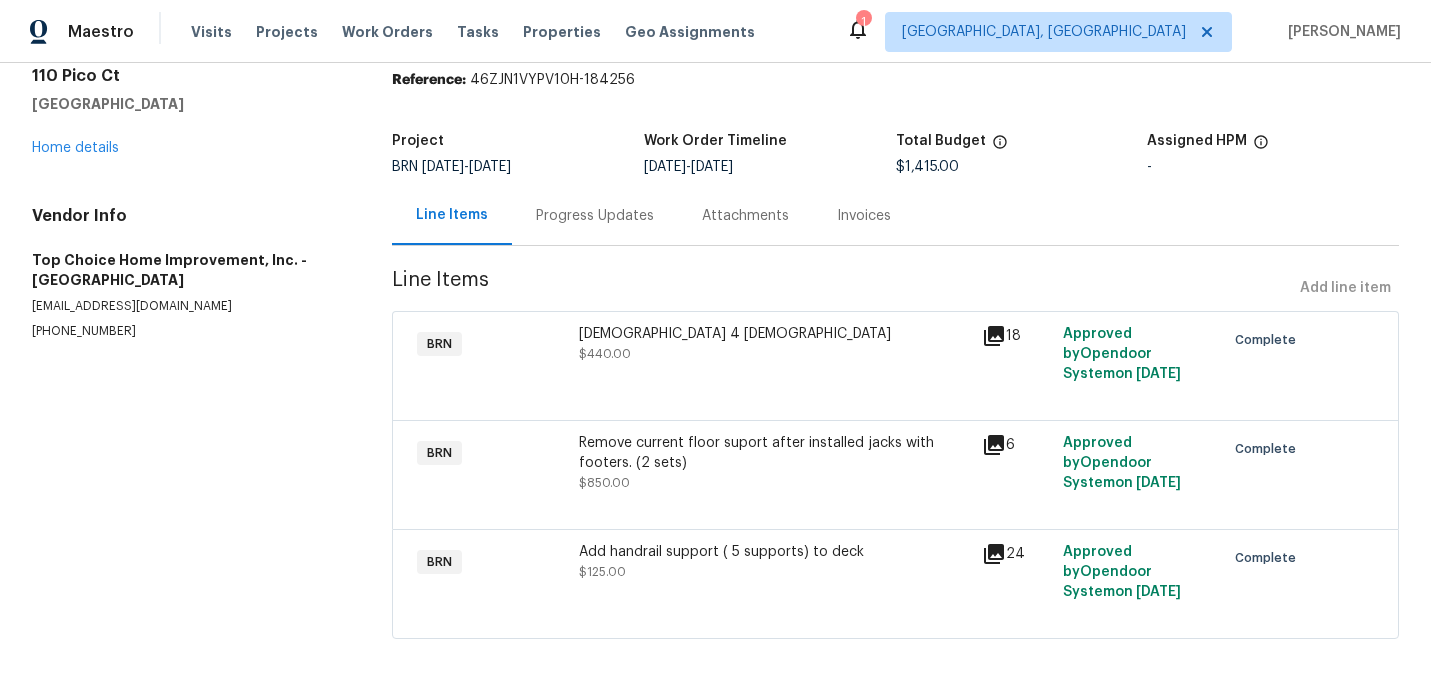 click 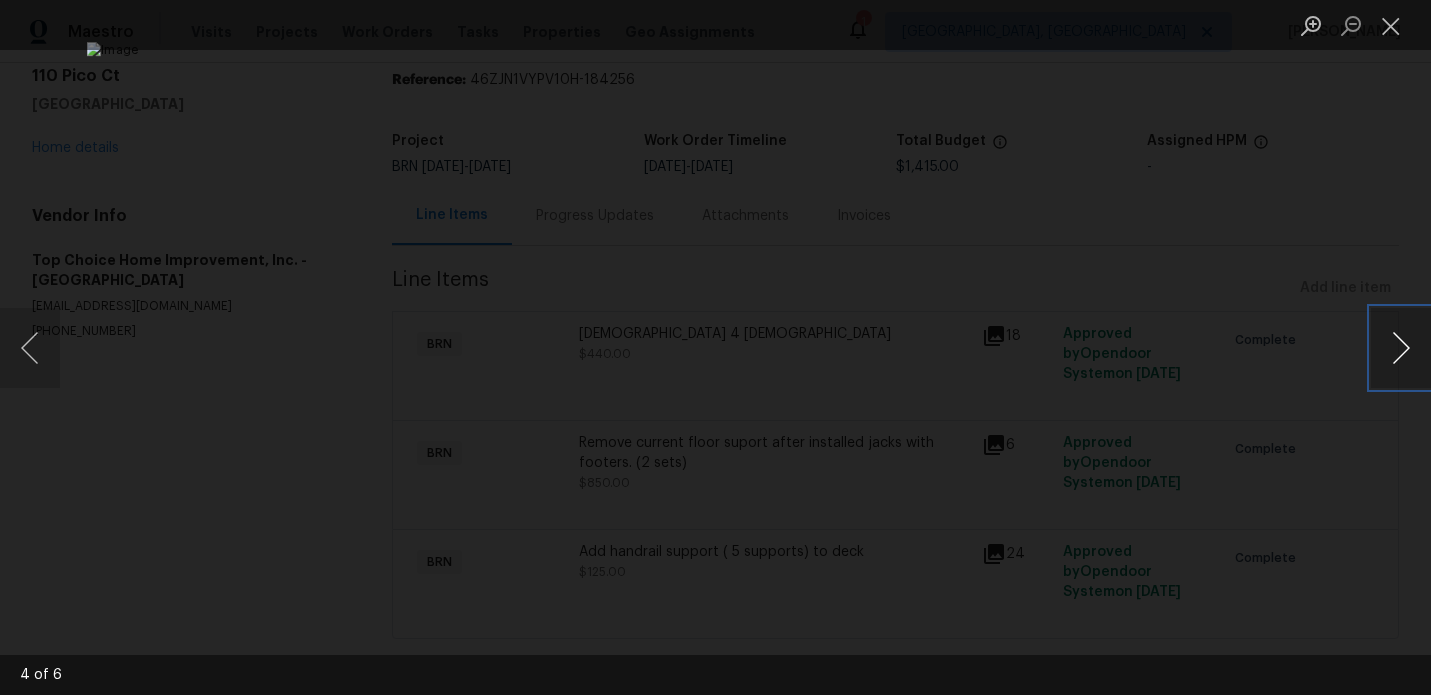 click at bounding box center [1401, 348] 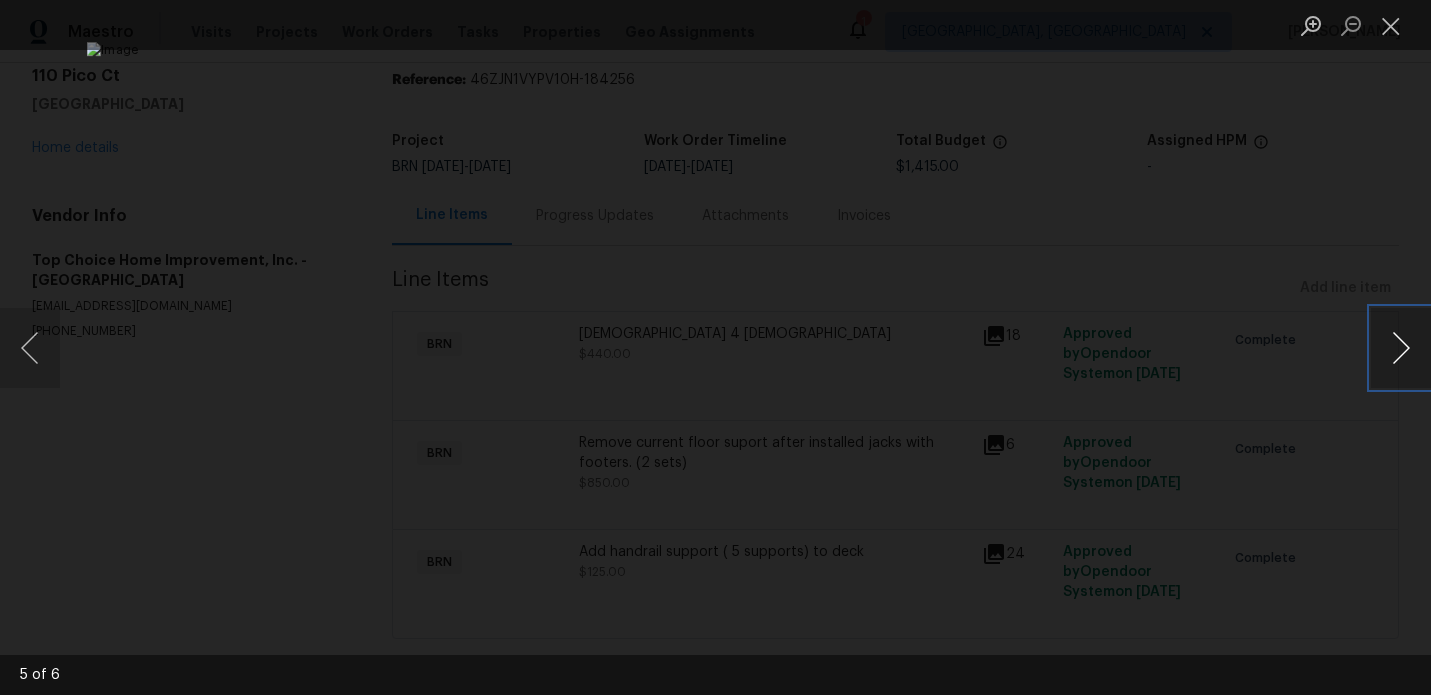 click at bounding box center [1401, 348] 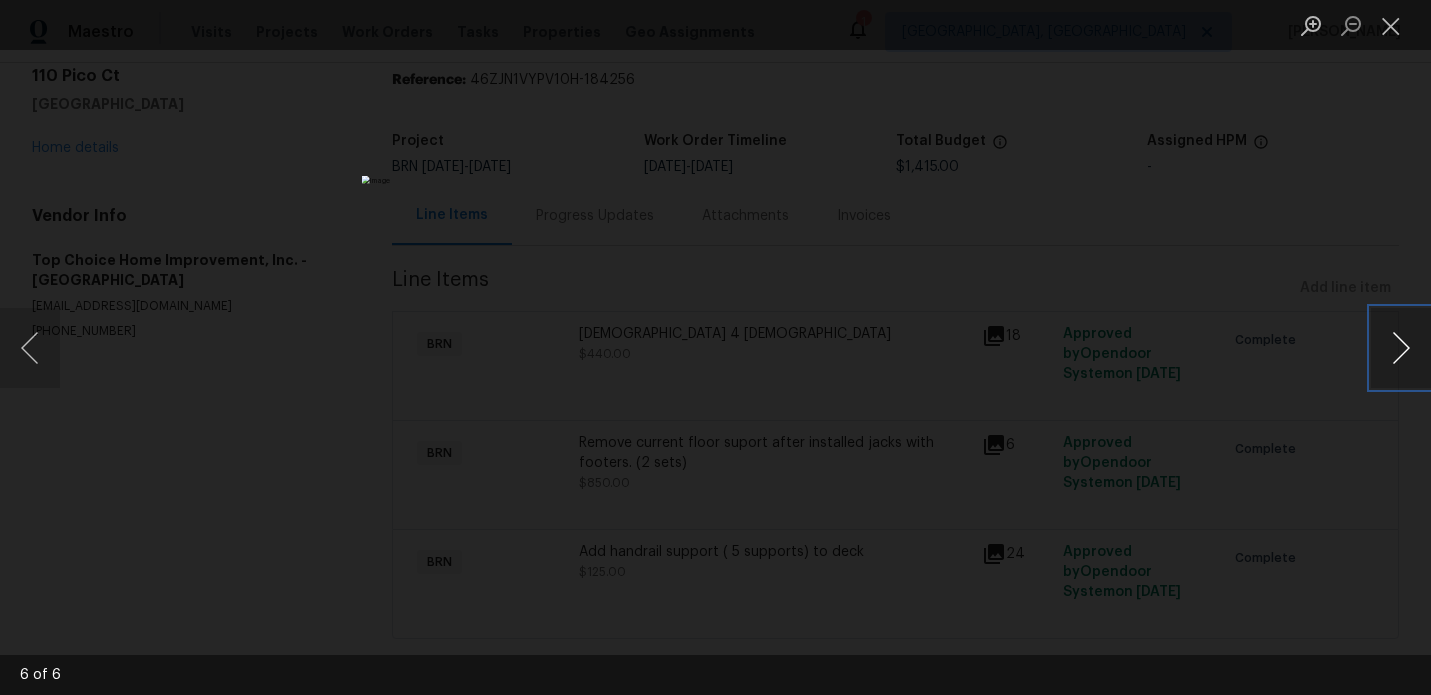 click at bounding box center [1401, 348] 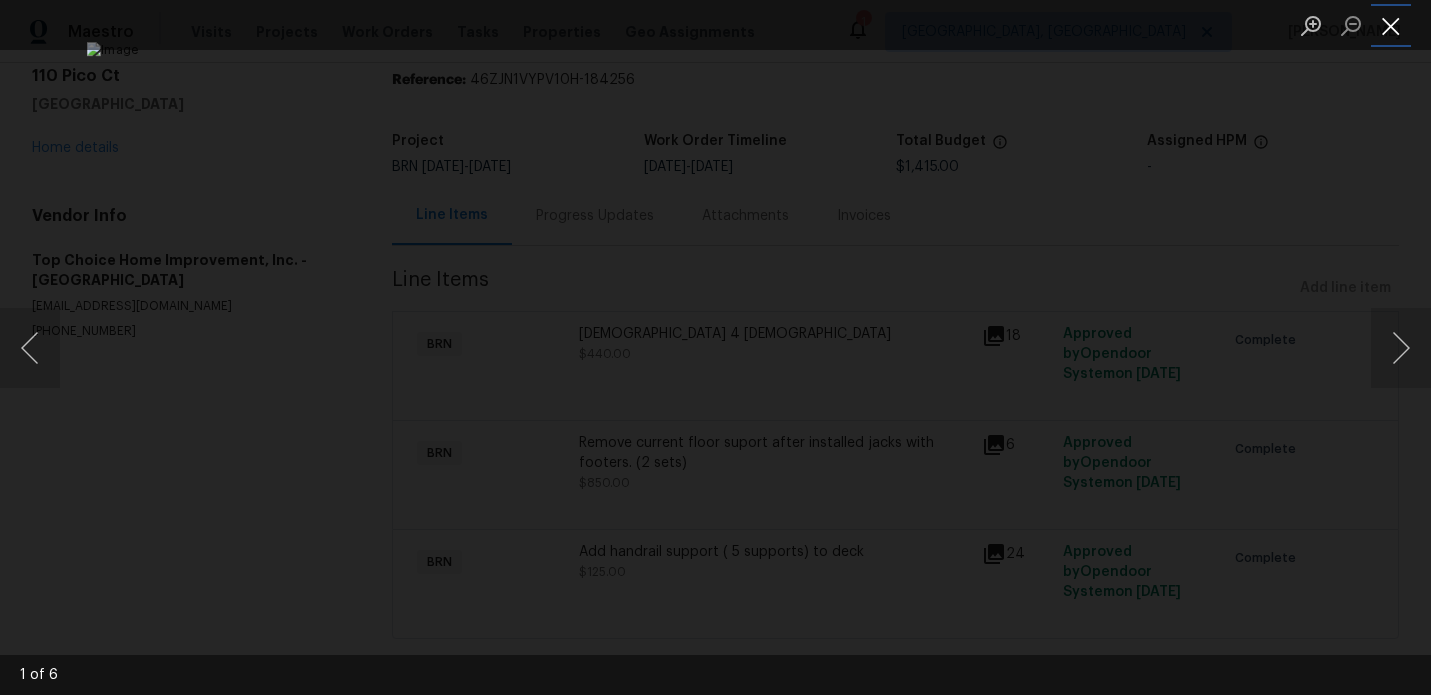 click at bounding box center (1391, 25) 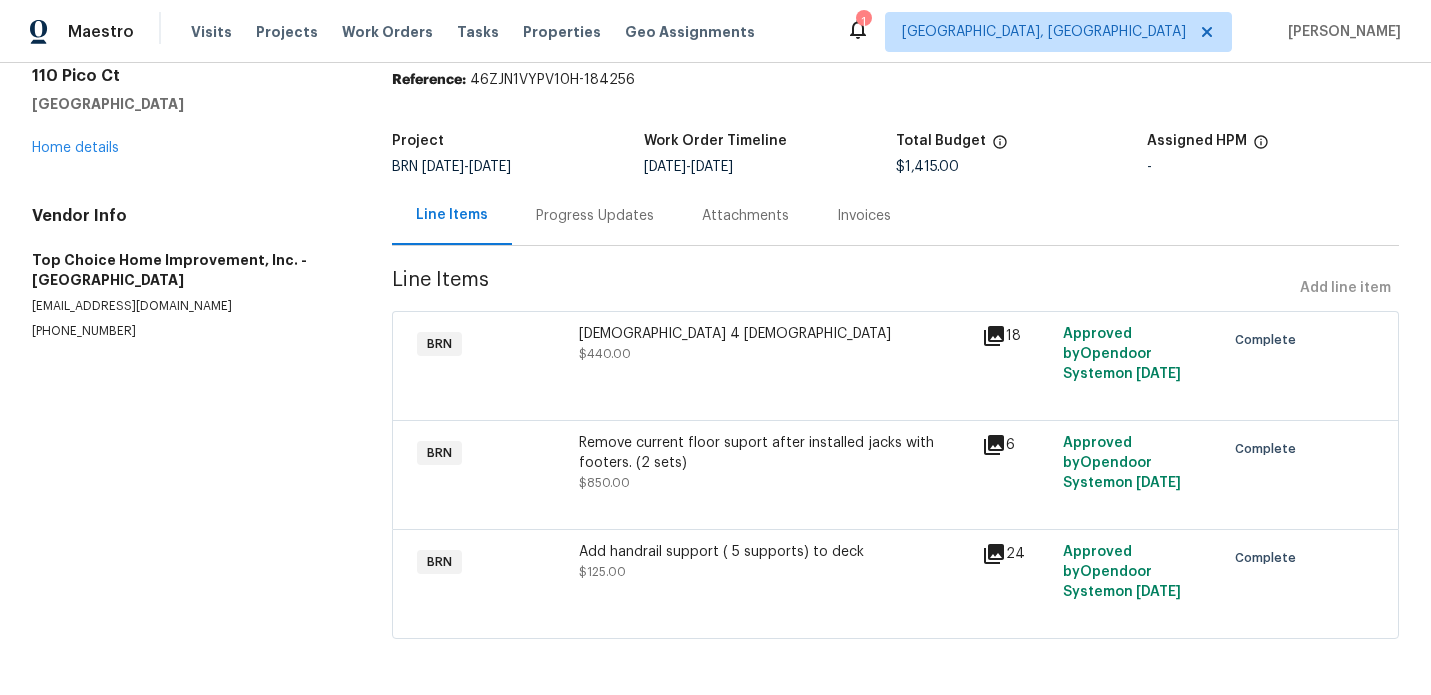 click on "Invoices" at bounding box center (864, 216) 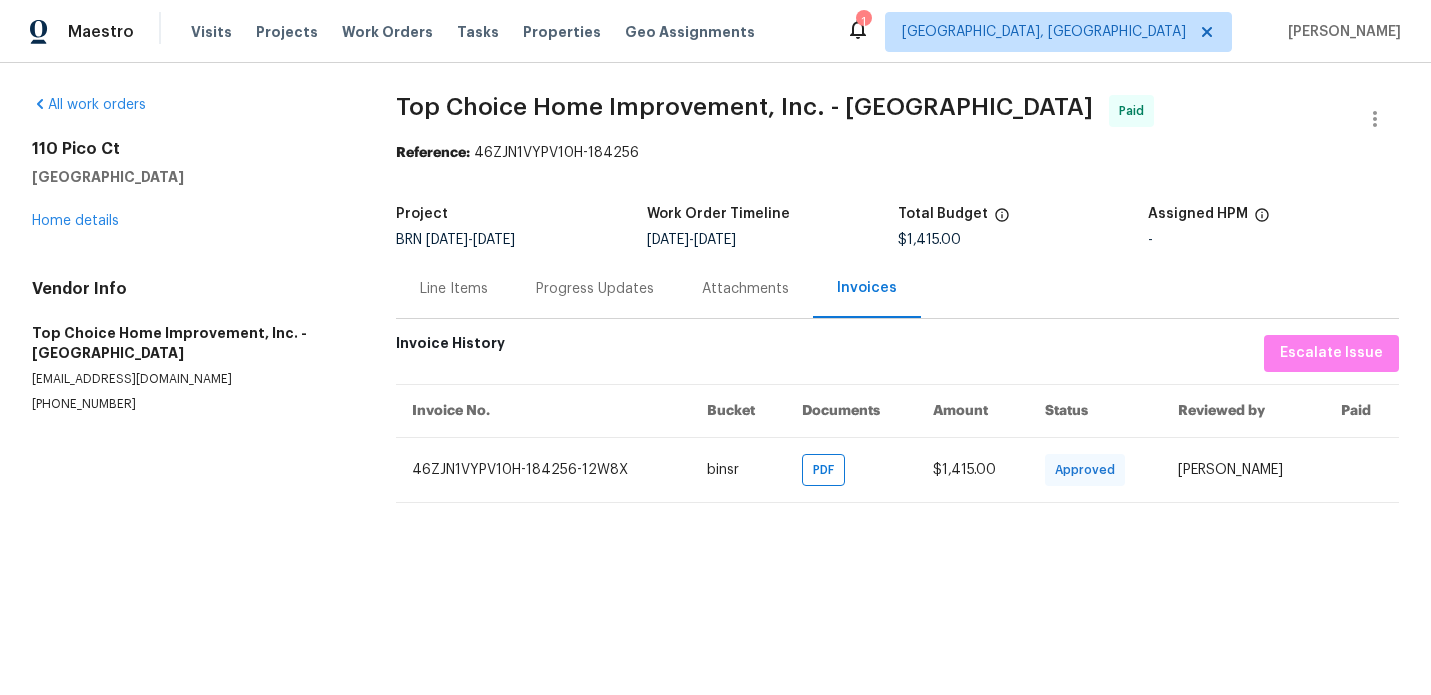 scroll, scrollTop: 0, scrollLeft: 0, axis: both 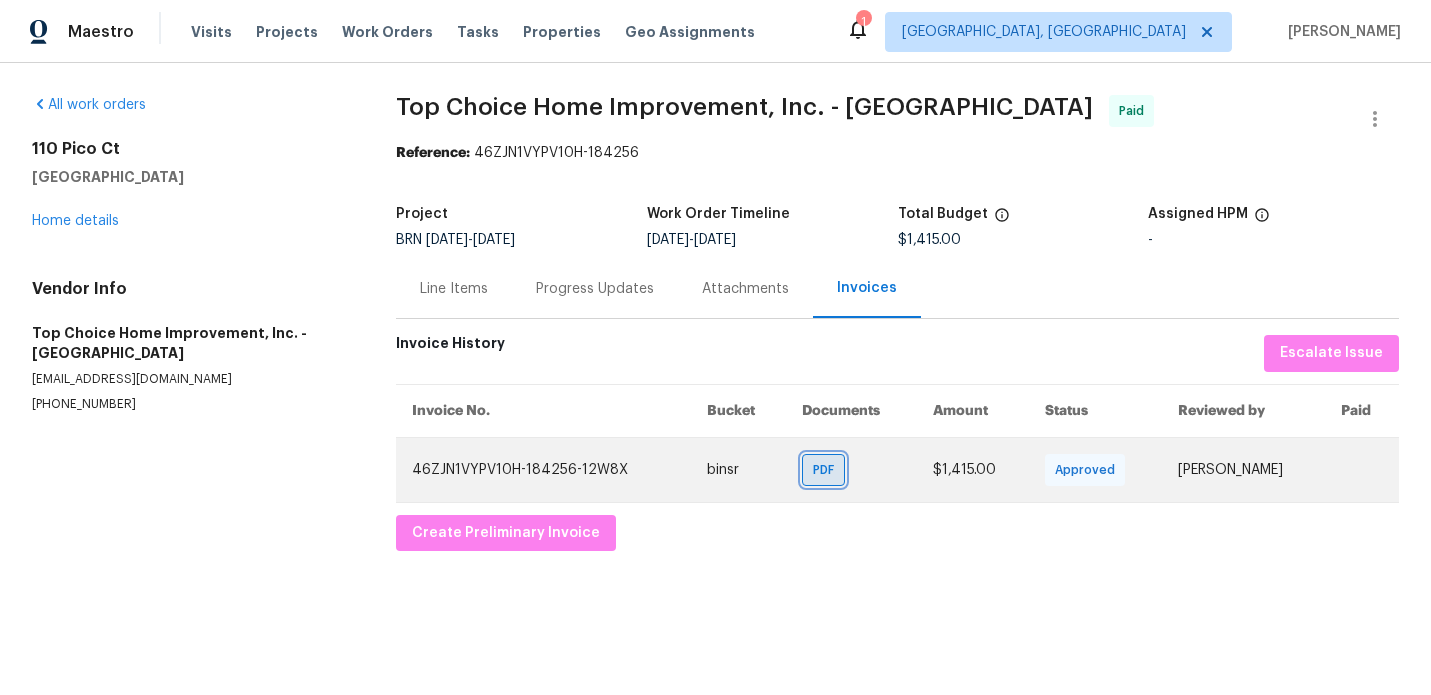 click on "PDF" at bounding box center [827, 470] 